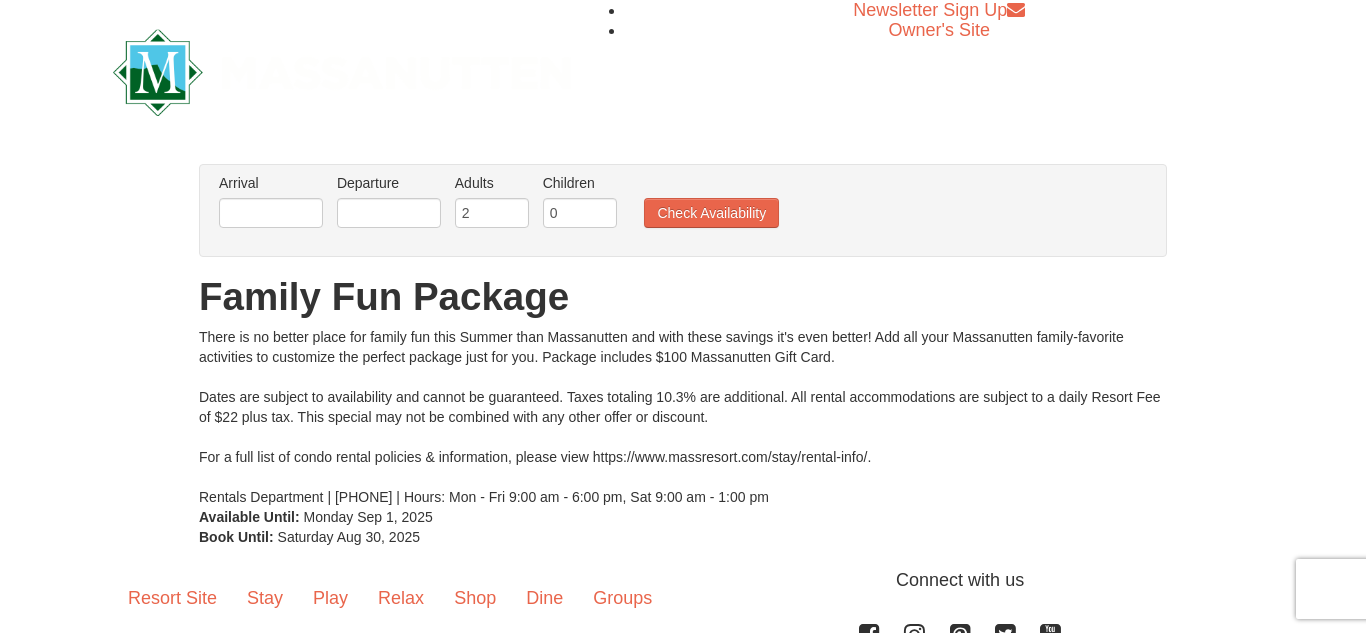 scroll, scrollTop: 98, scrollLeft: 0, axis: vertical 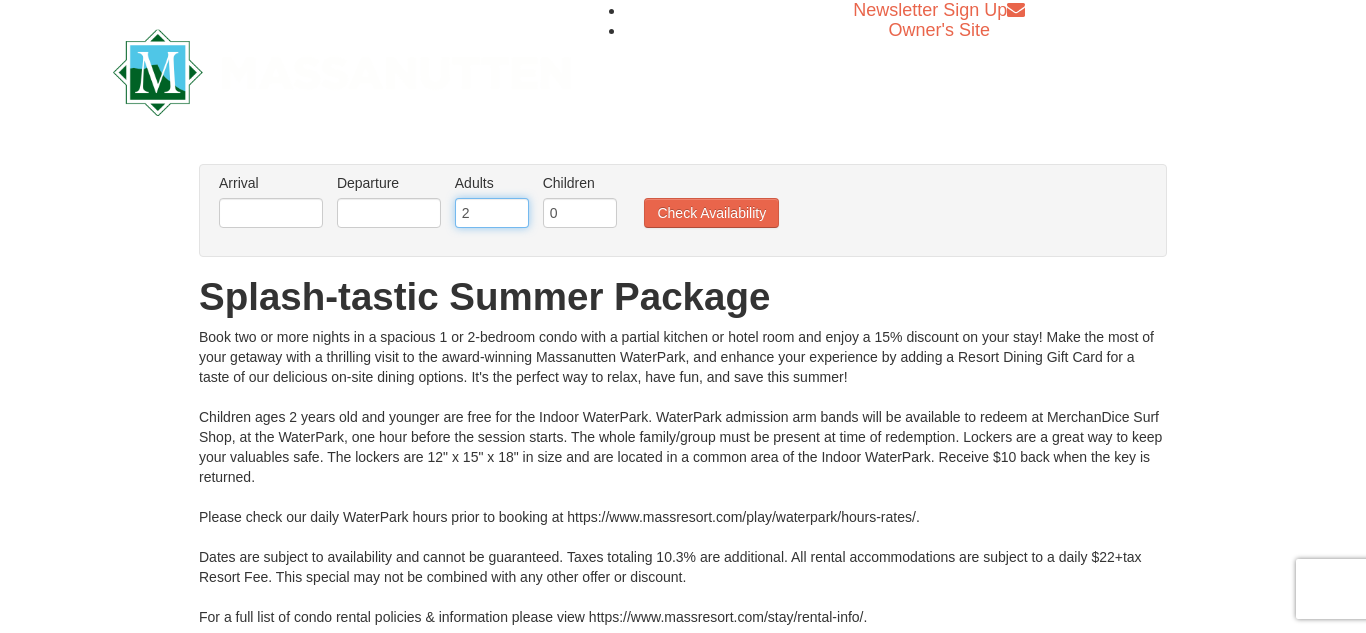 click on "2" at bounding box center [492, 213] 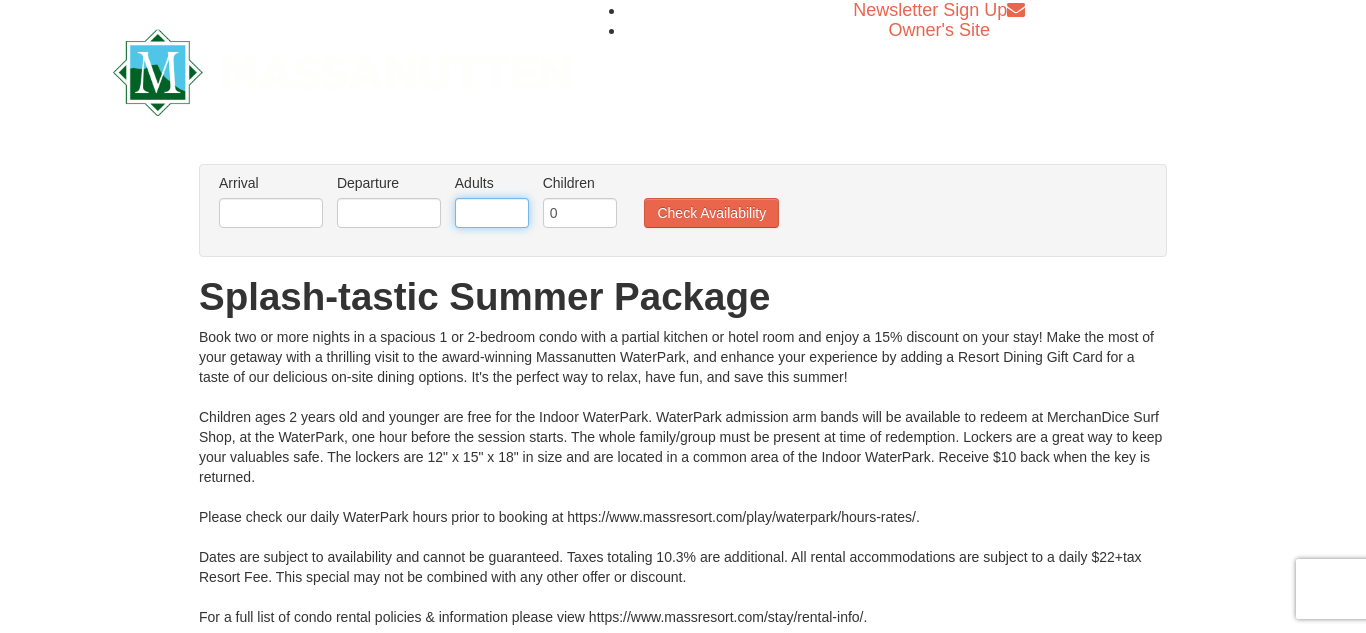 type on "2" 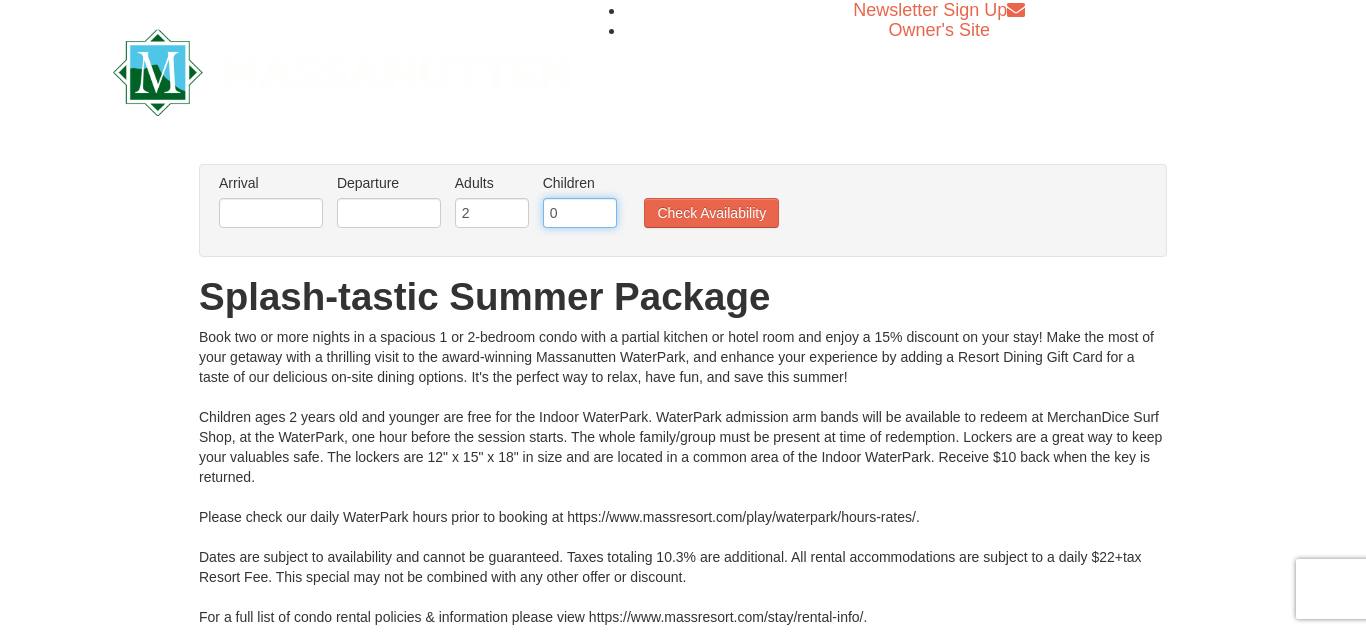 click on "0" at bounding box center [580, 213] 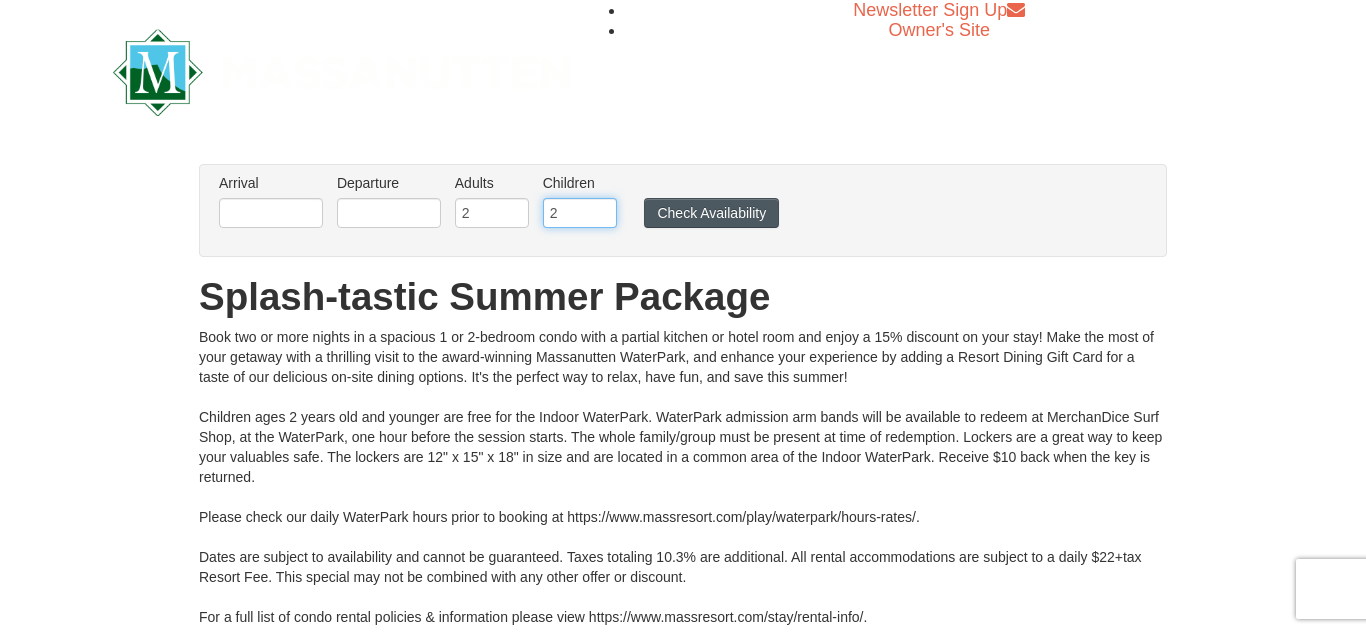 type on "2" 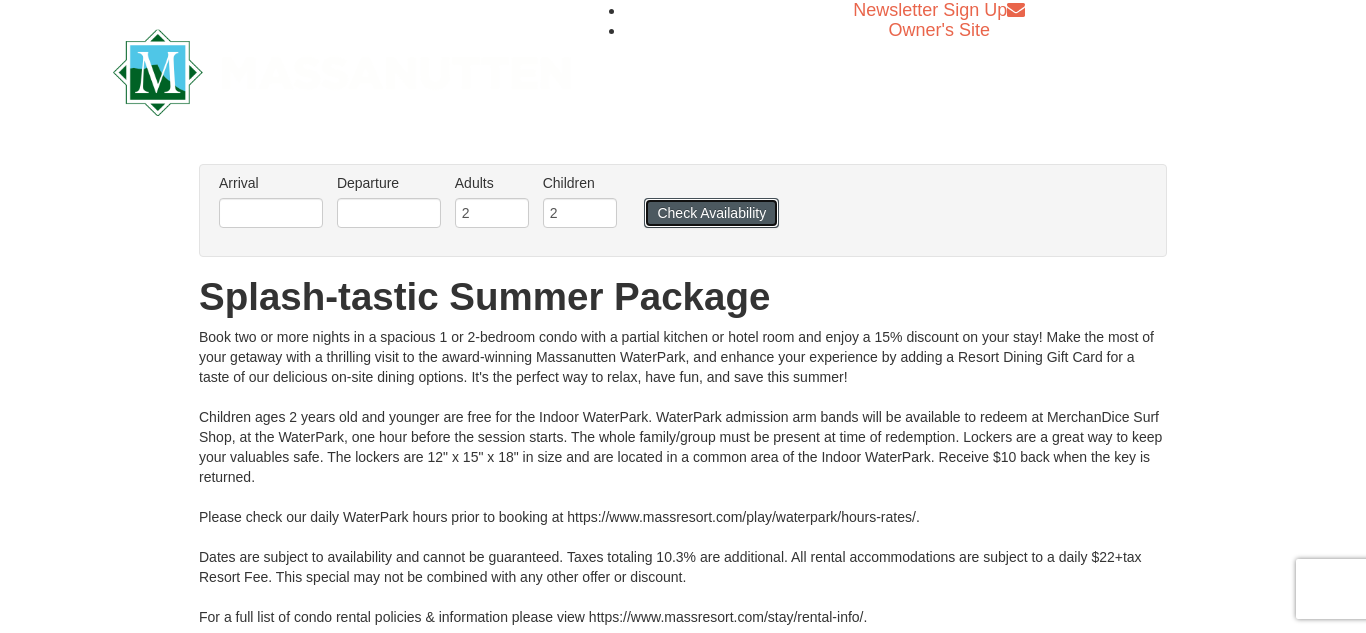 click on "Check Availability" at bounding box center (711, 213) 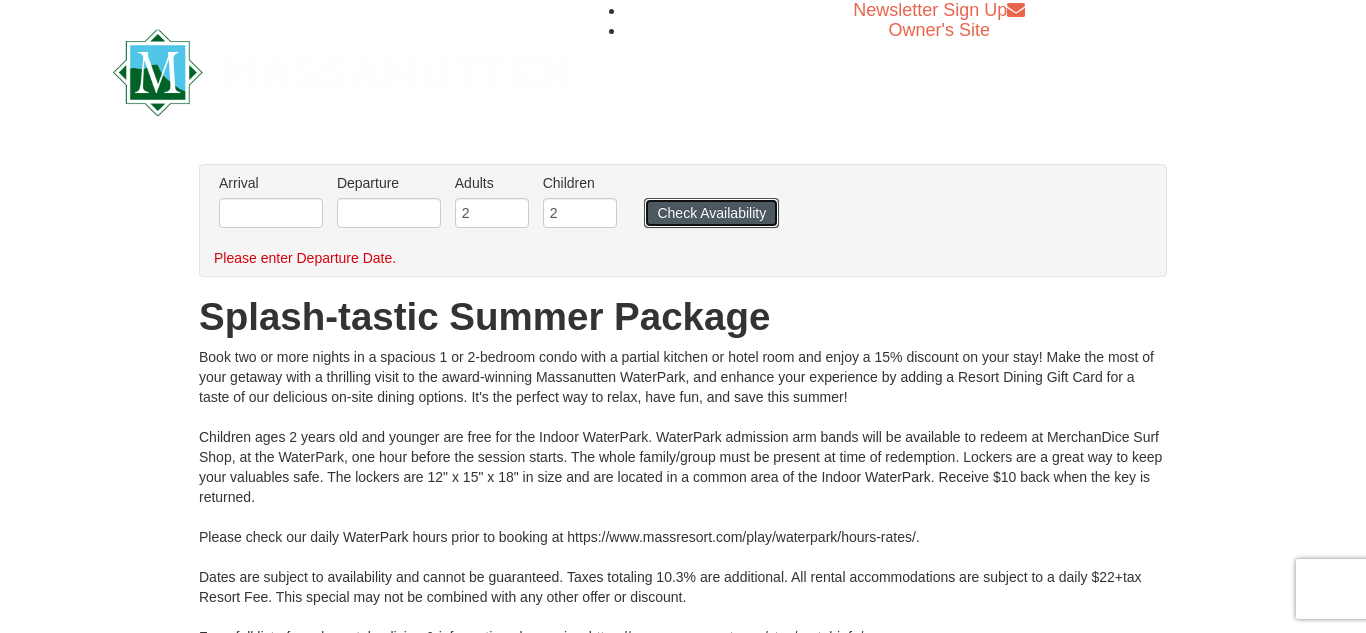 type 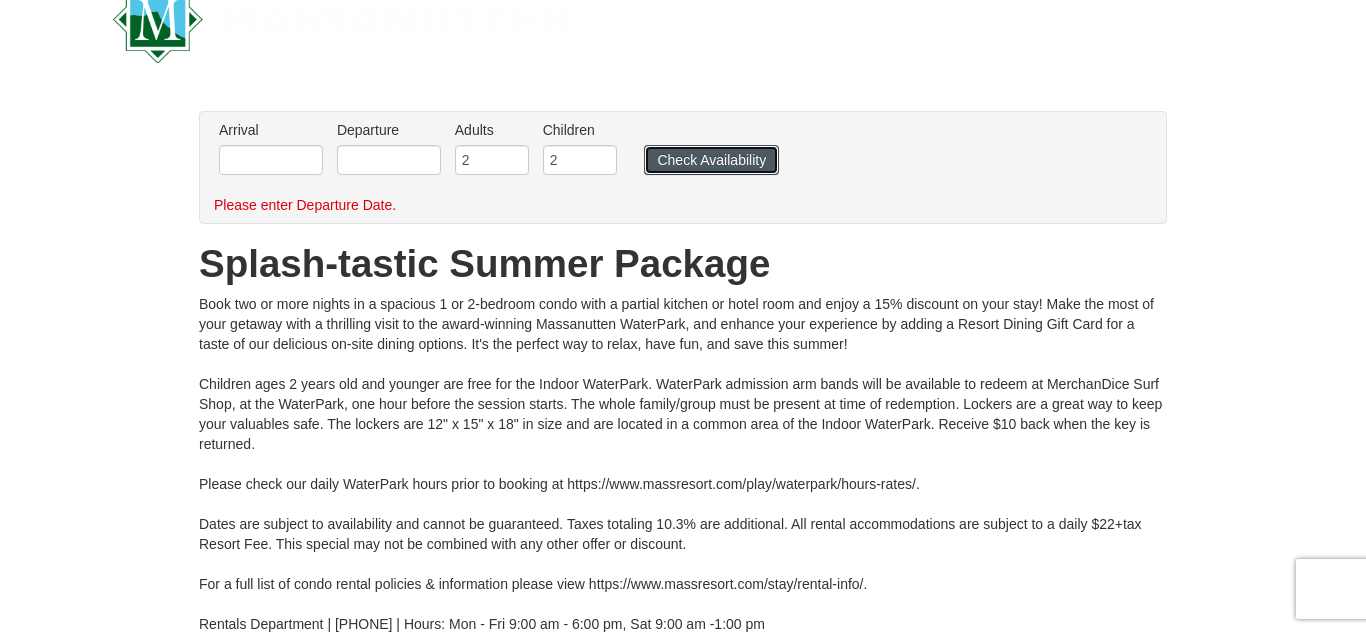 scroll, scrollTop: 0, scrollLeft: 0, axis: both 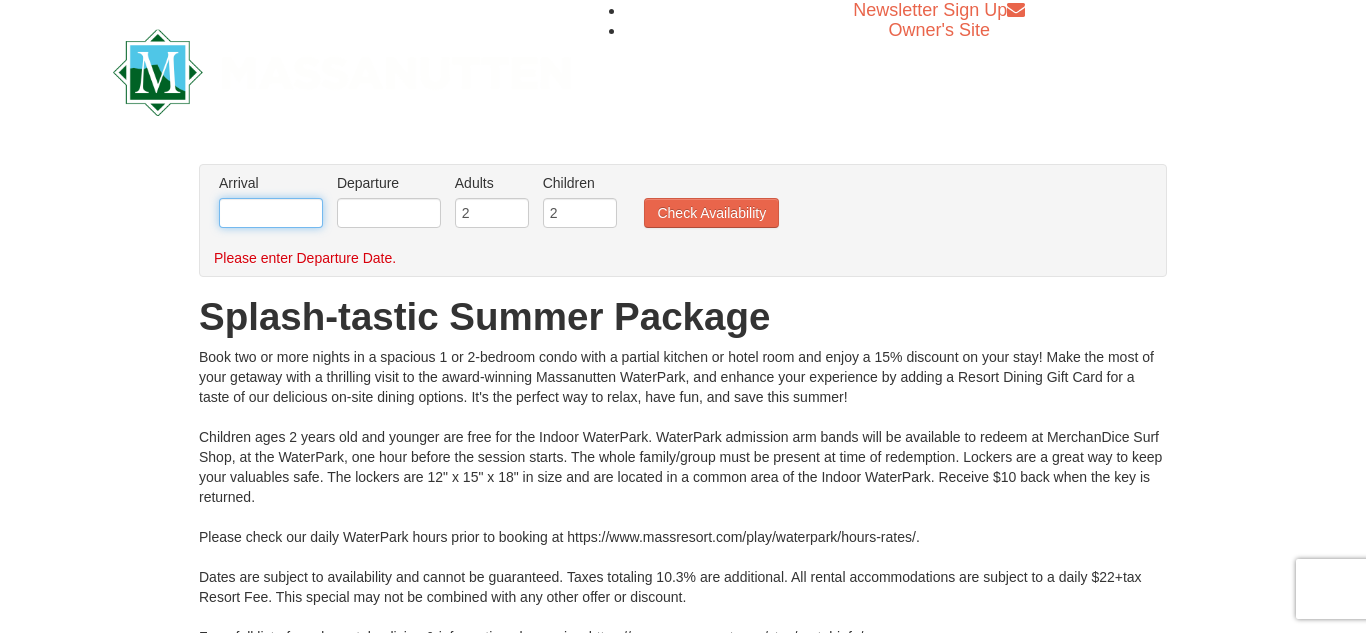 click at bounding box center [271, 213] 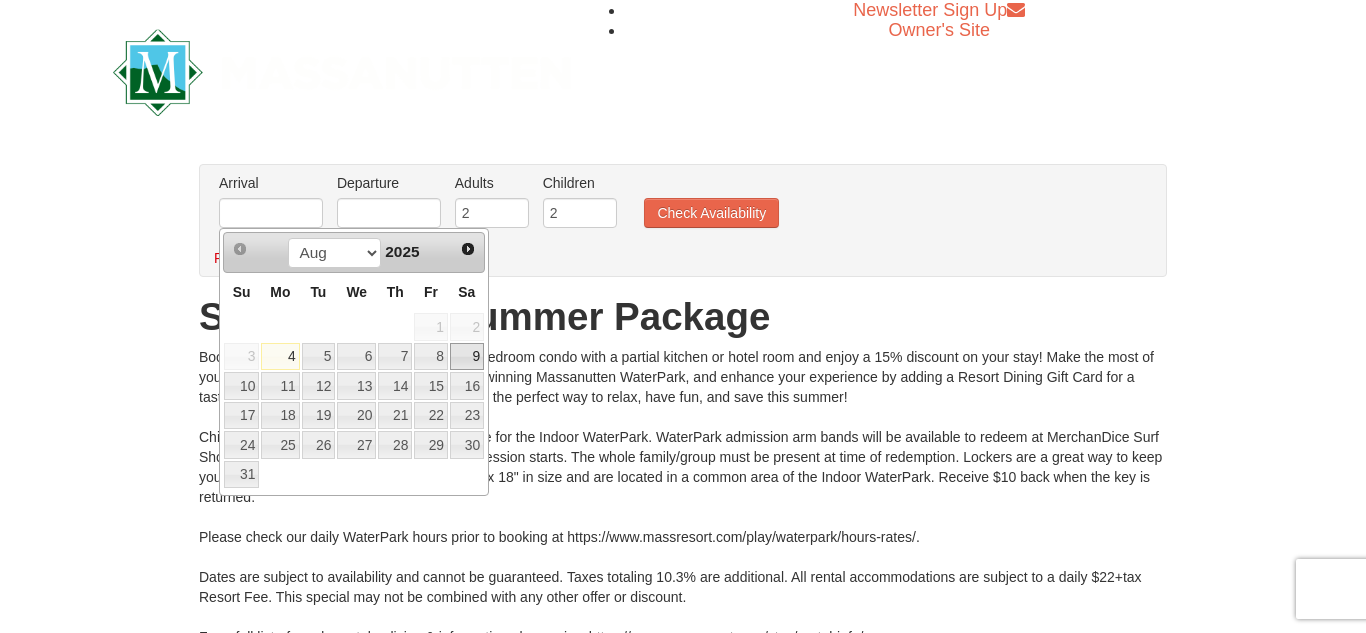click on "9" at bounding box center (467, 357) 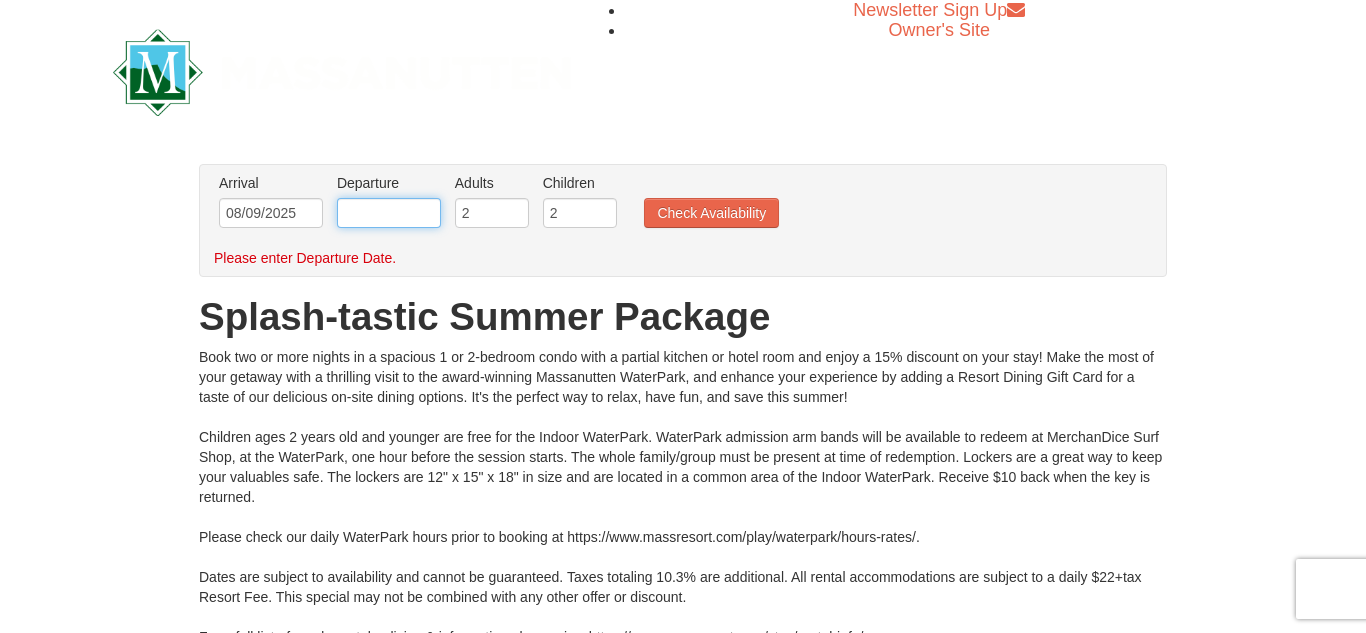 click at bounding box center (389, 213) 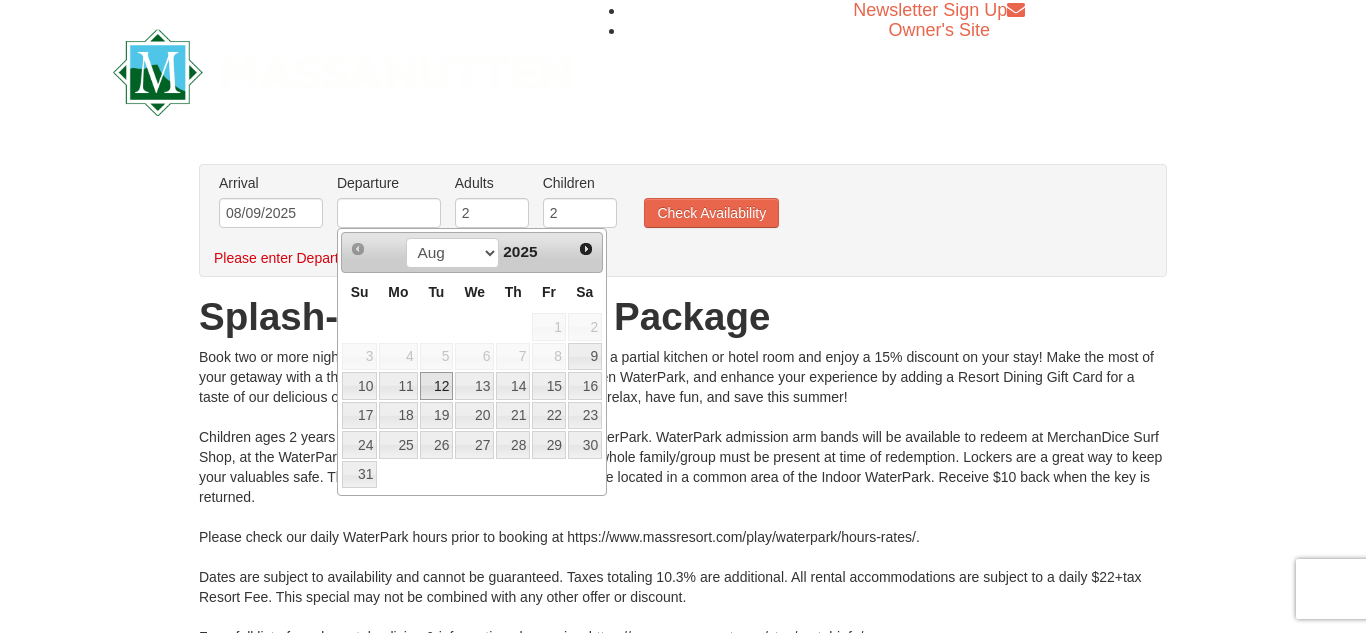 click on "12" at bounding box center [437, 386] 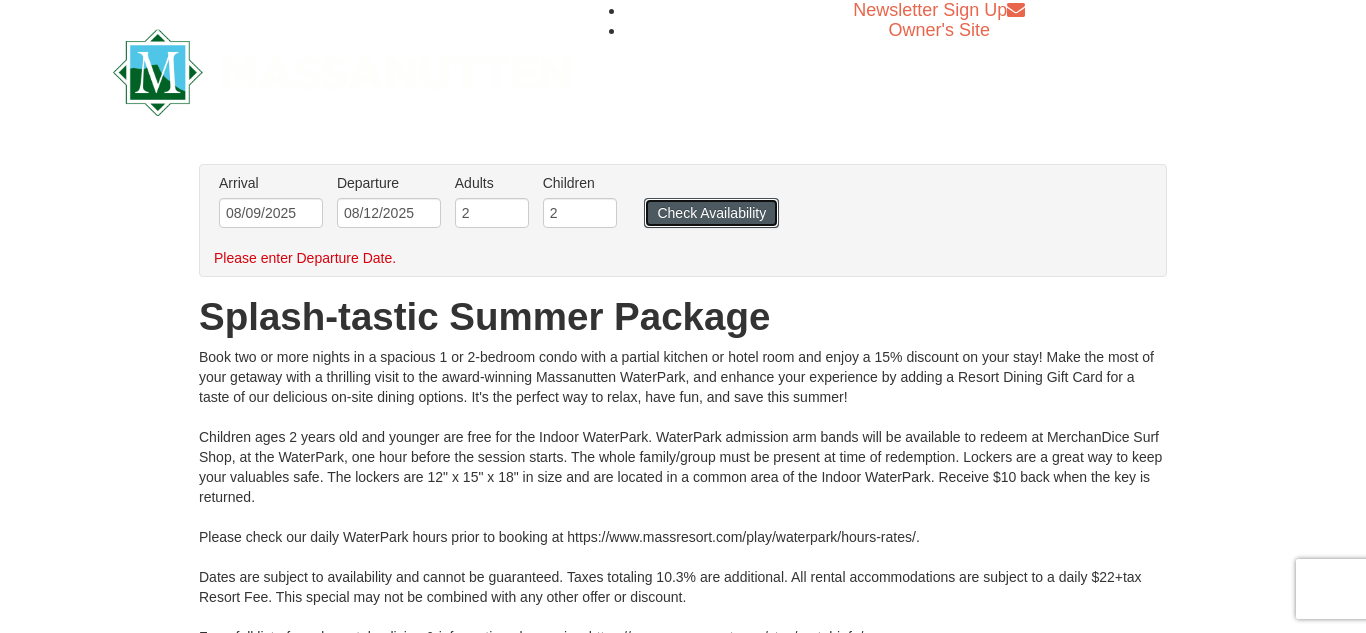 click on "Check Availability" at bounding box center [711, 213] 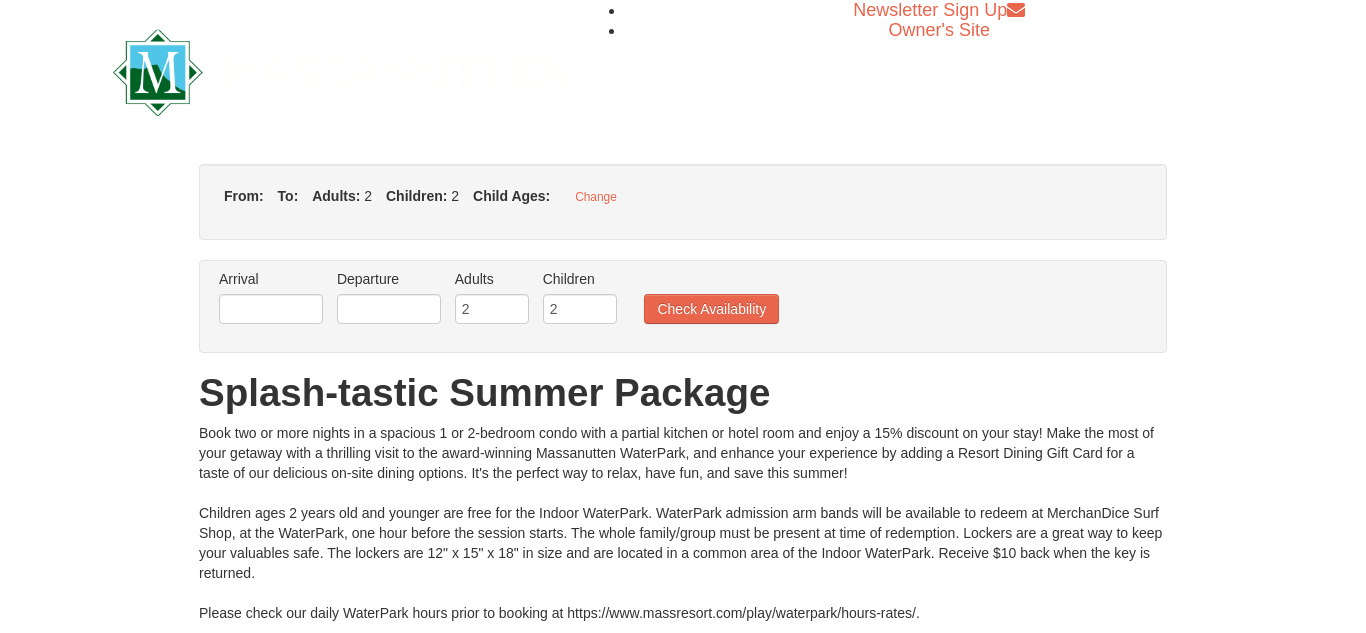 type on "08/09/2025" 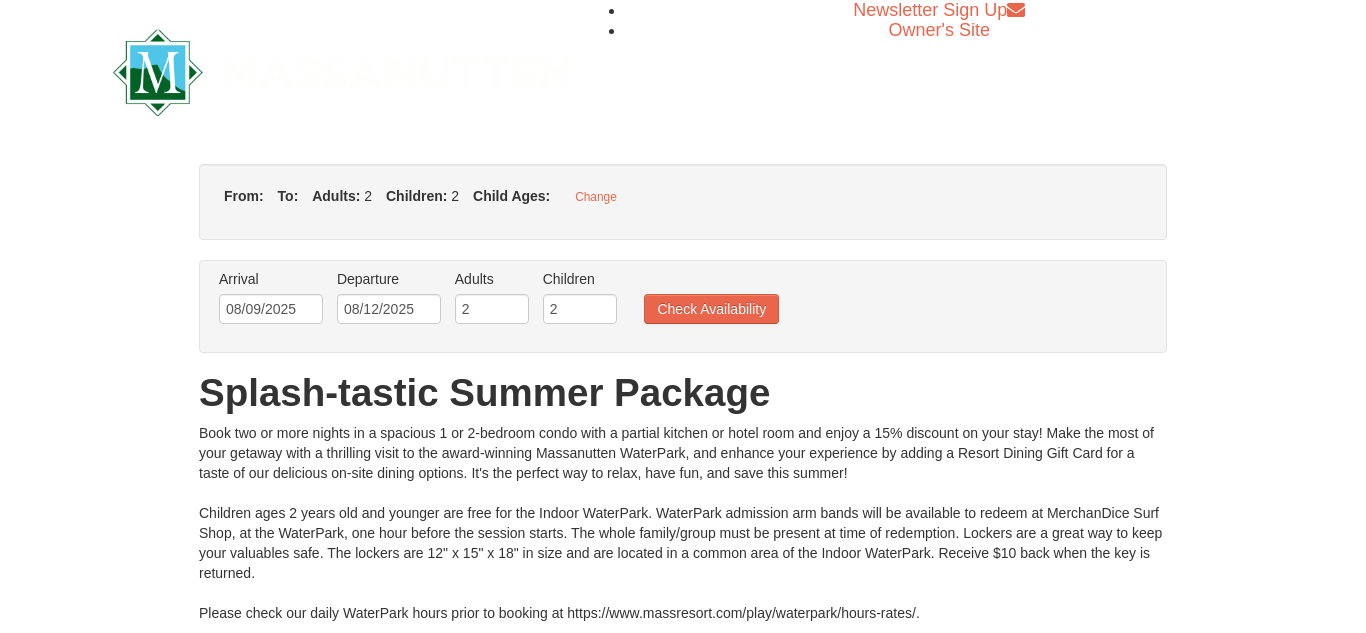 scroll, scrollTop: 0, scrollLeft: 0, axis: both 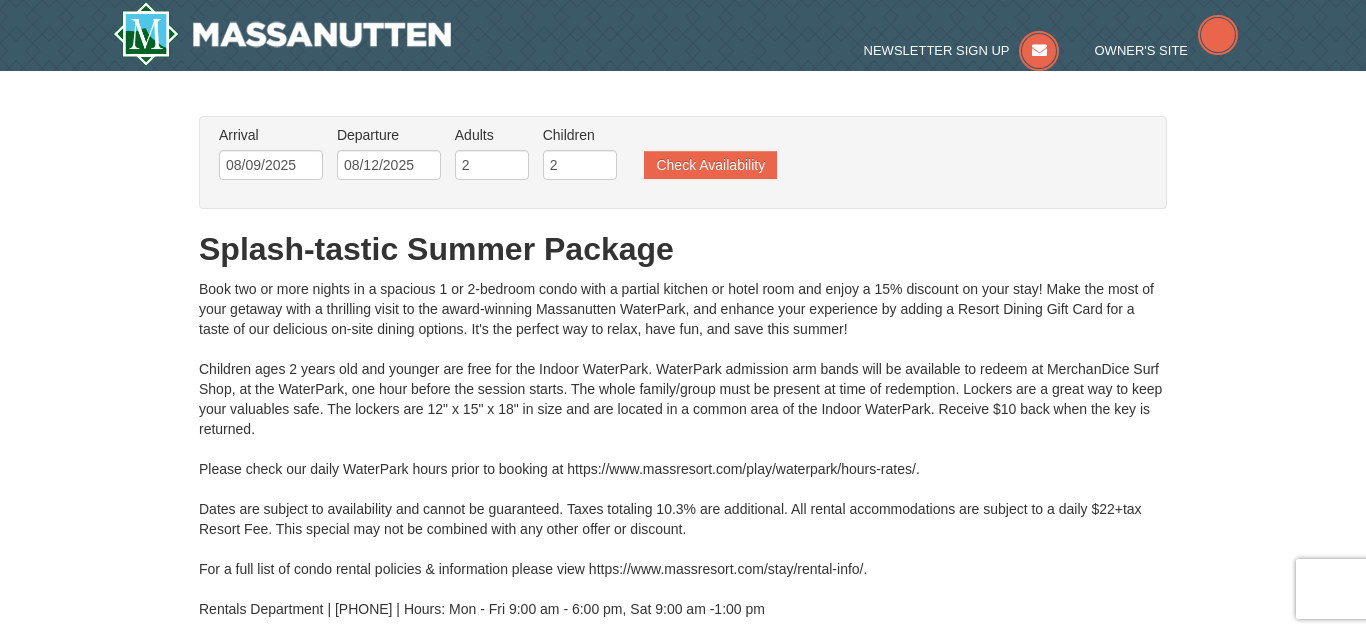 type on "08/09/2025" 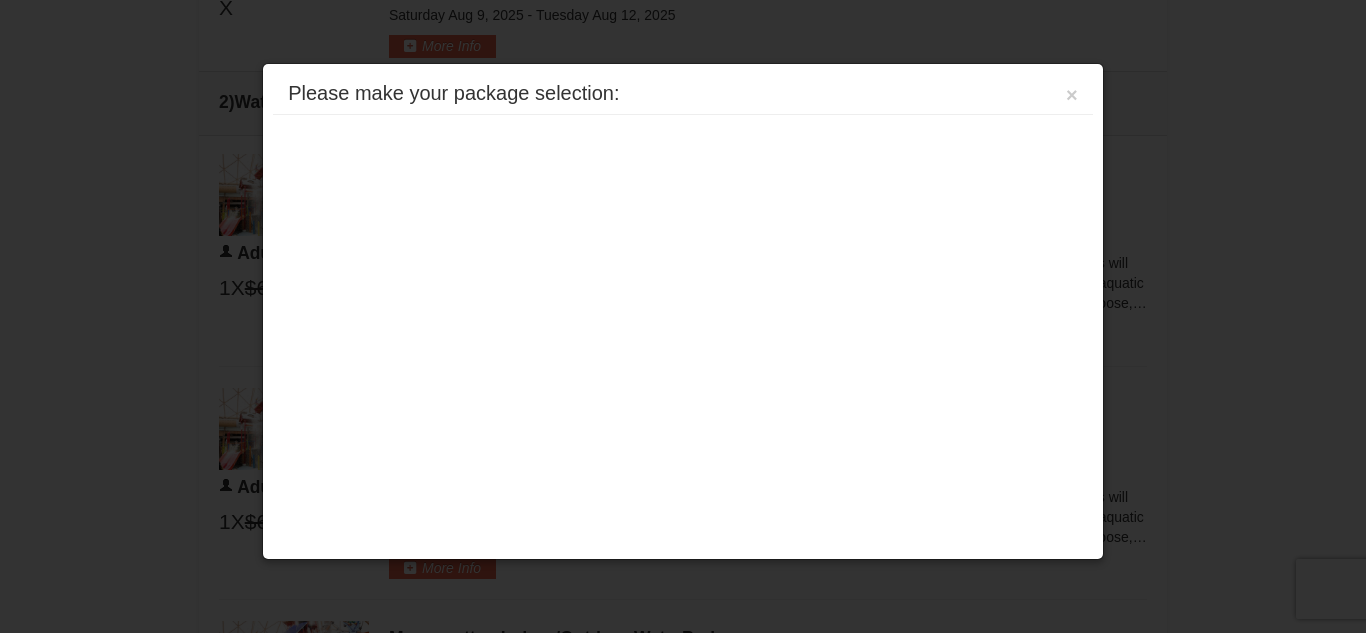 scroll, scrollTop: 776, scrollLeft: 0, axis: vertical 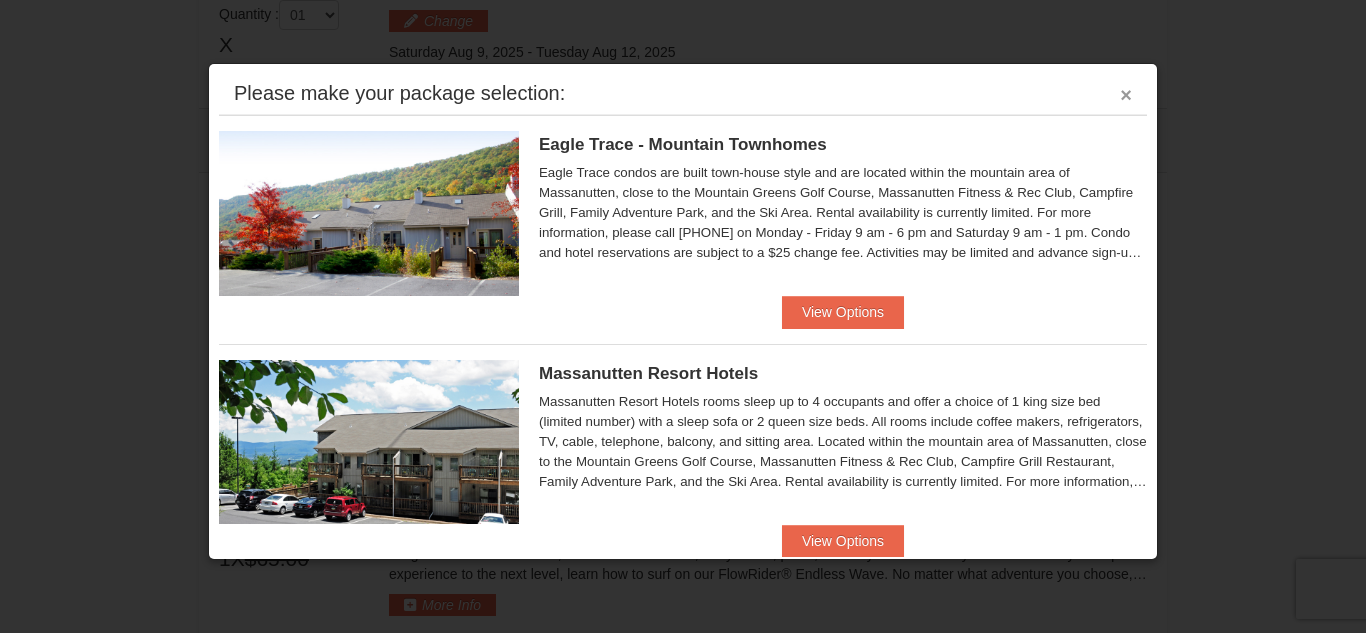 click on "×" at bounding box center [1126, 95] 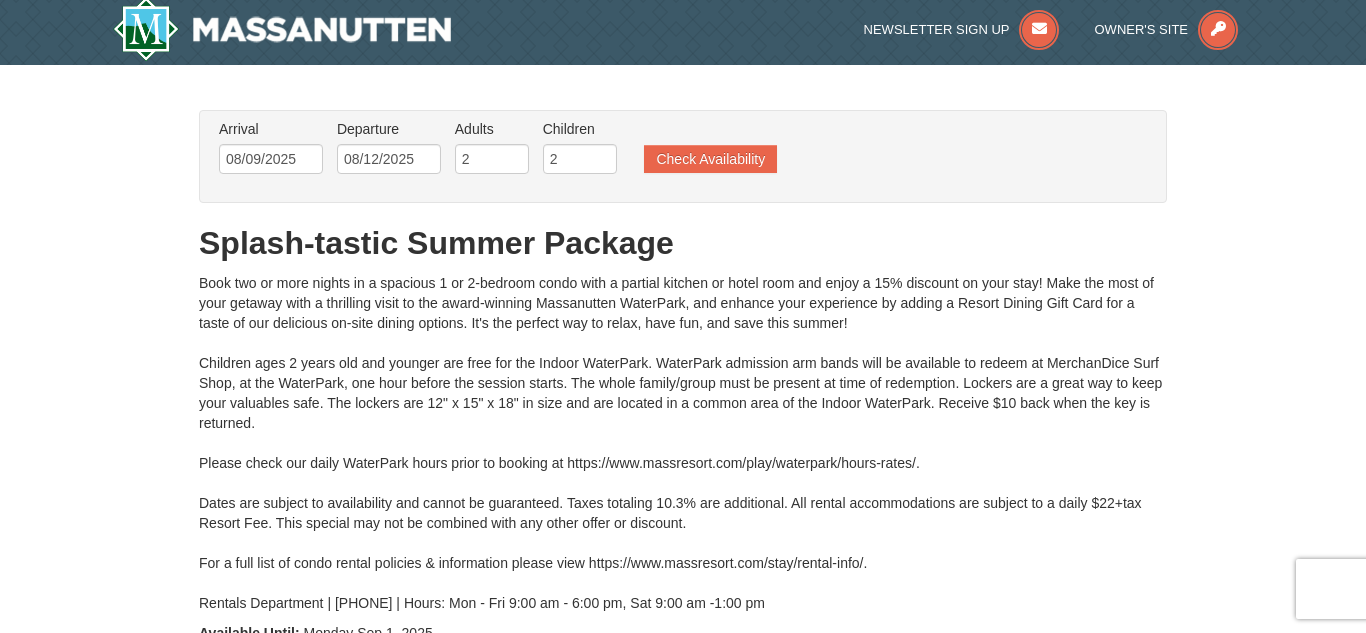 scroll, scrollTop: 0, scrollLeft: 0, axis: both 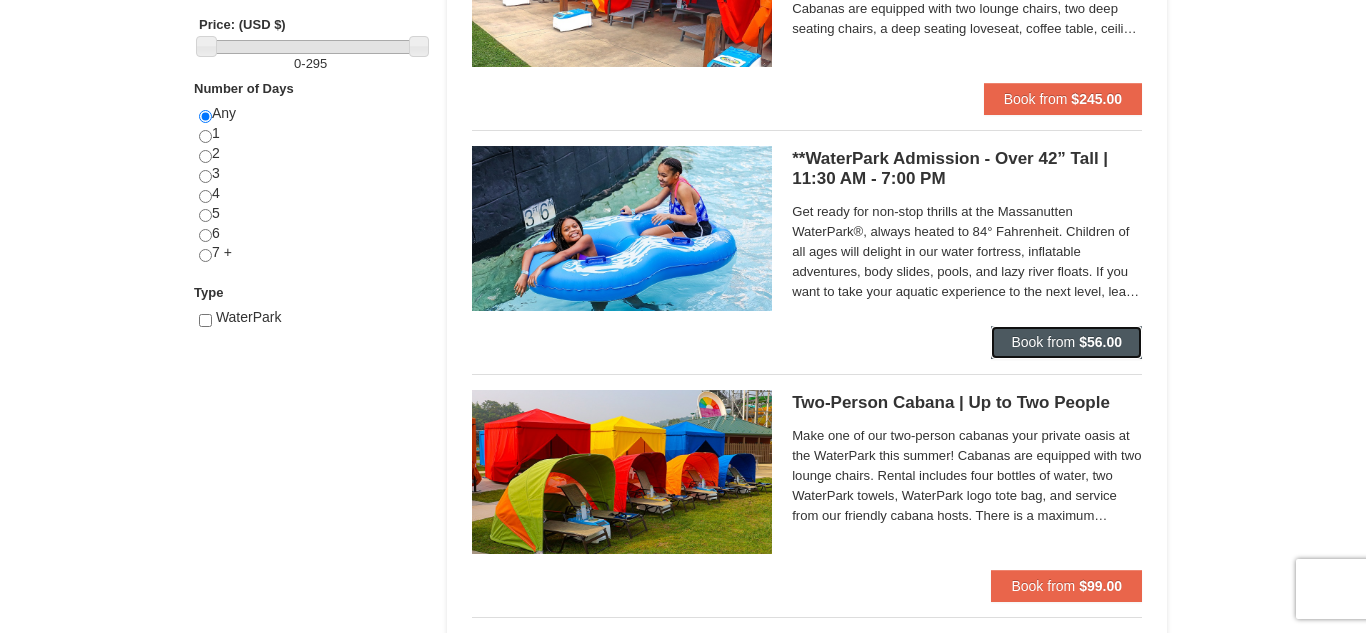 click on "$56.00" at bounding box center [1100, 342] 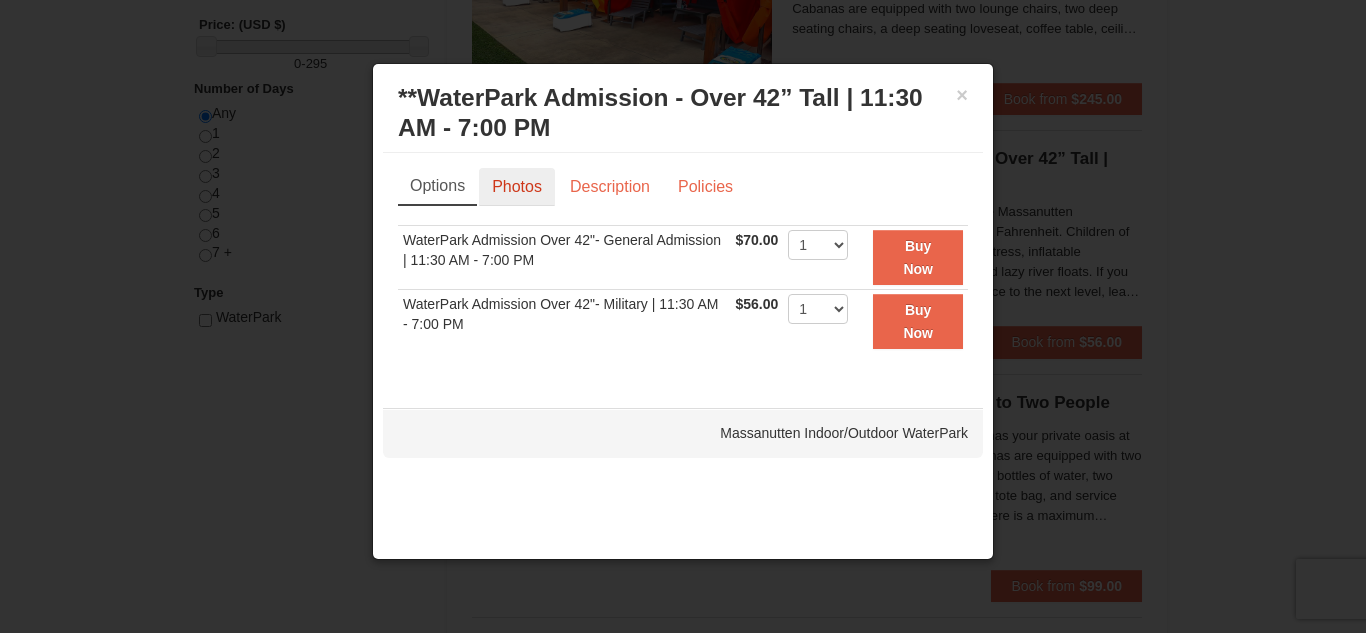 click on "Photos" at bounding box center [517, 187] 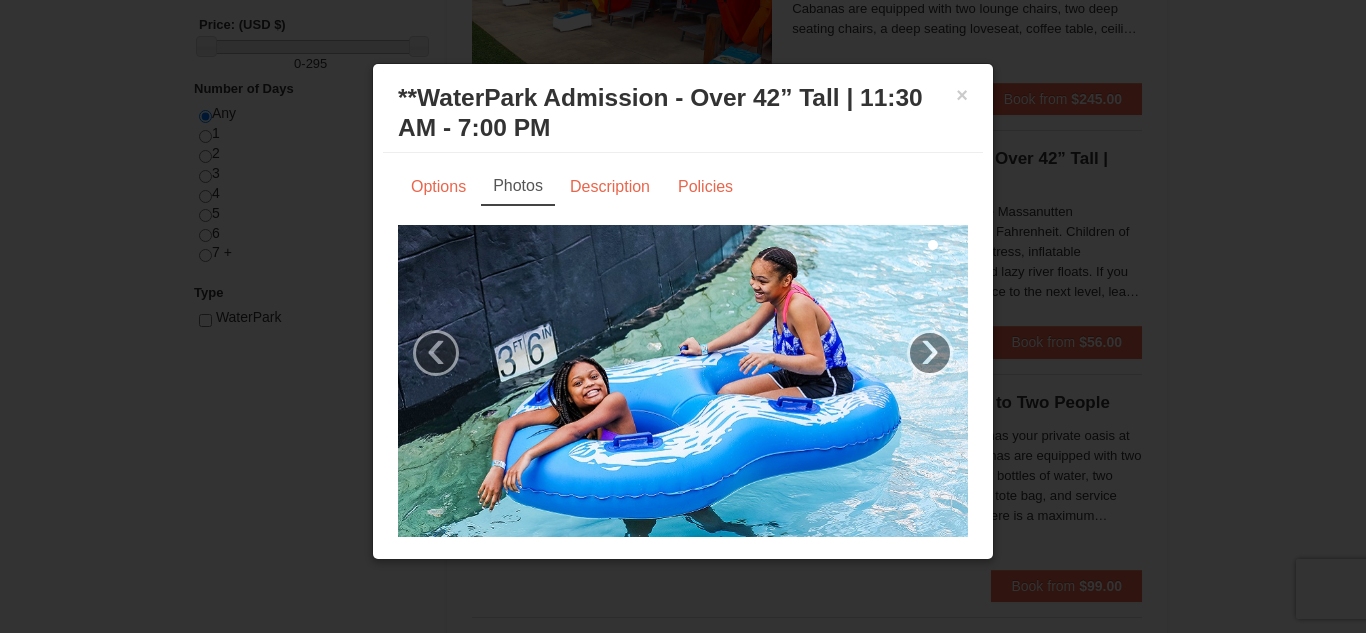 click on "Photos" at bounding box center (518, 187) 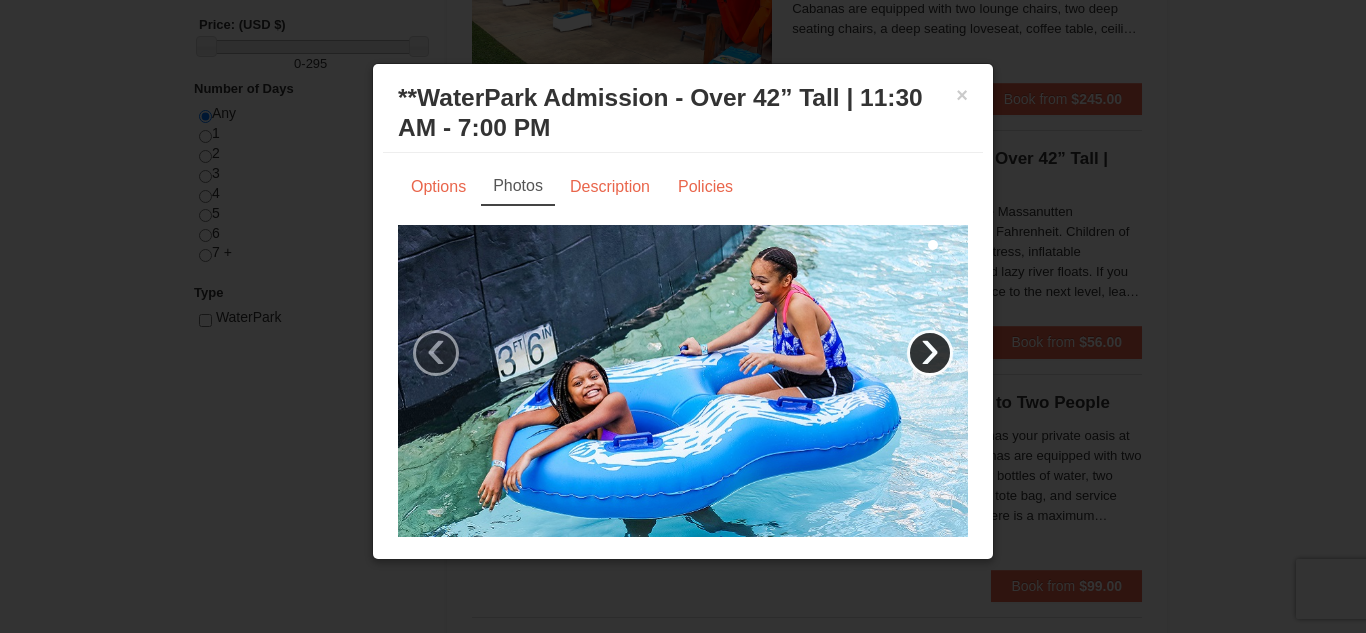 click on "›" at bounding box center [930, 353] 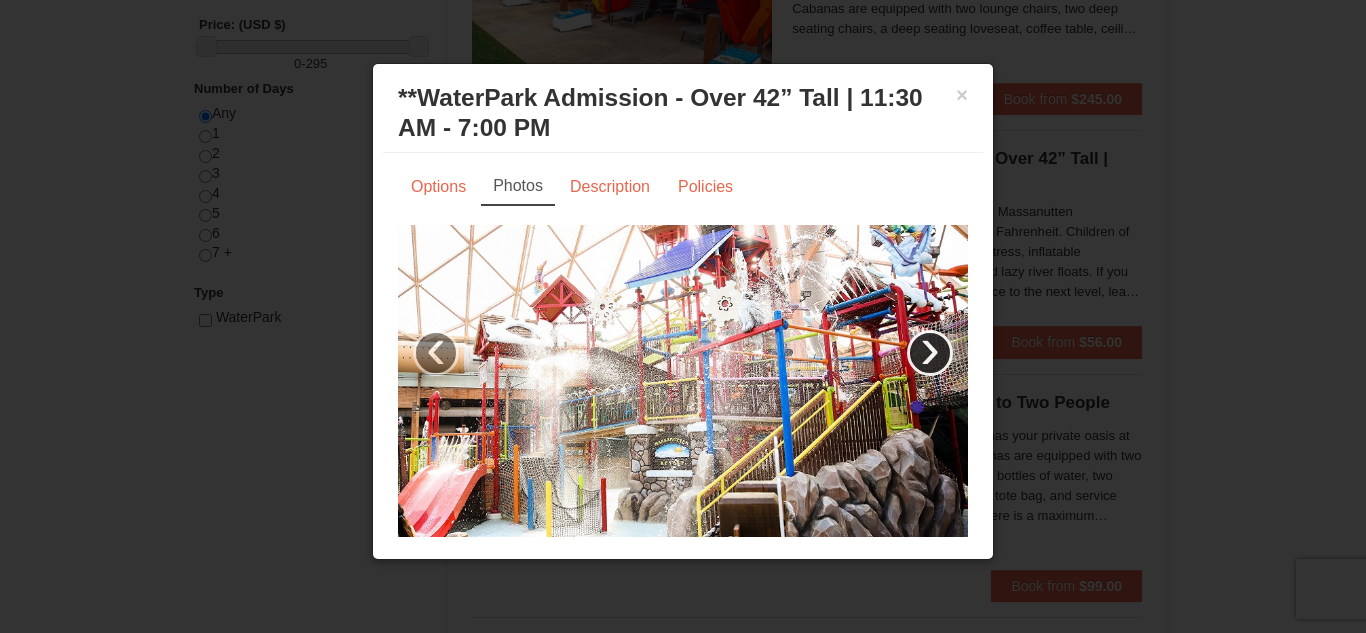 click on "›" at bounding box center (930, 353) 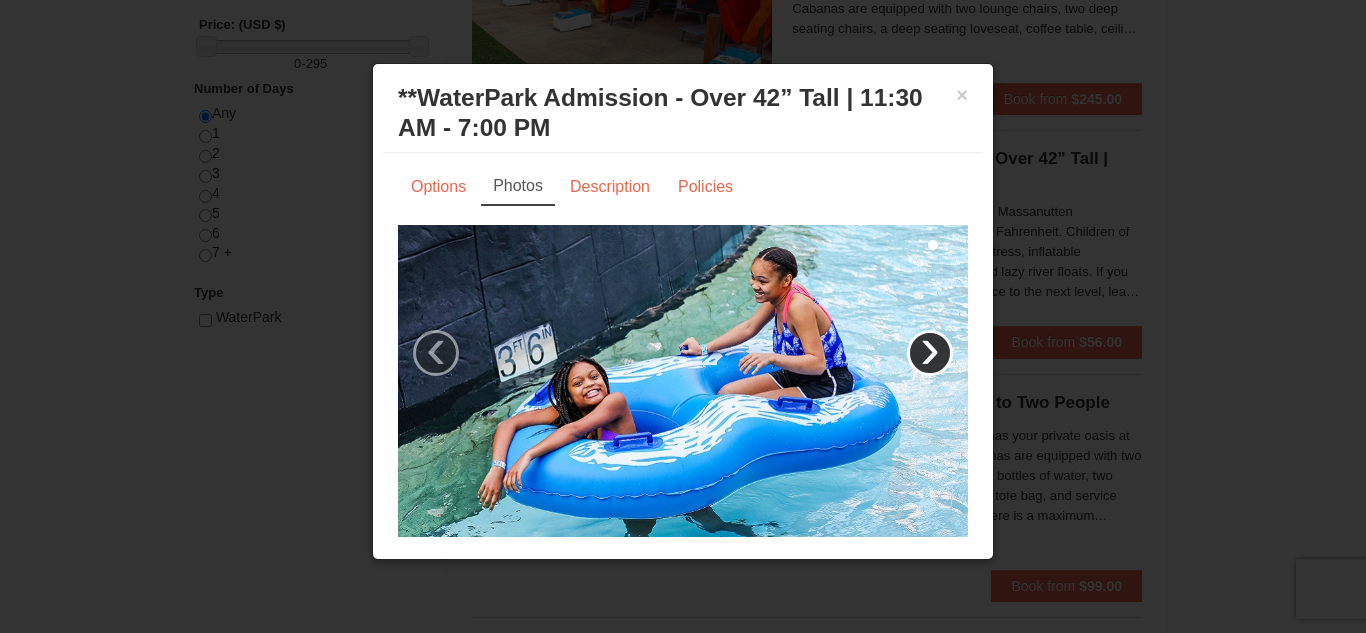 click on "›" at bounding box center (930, 353) 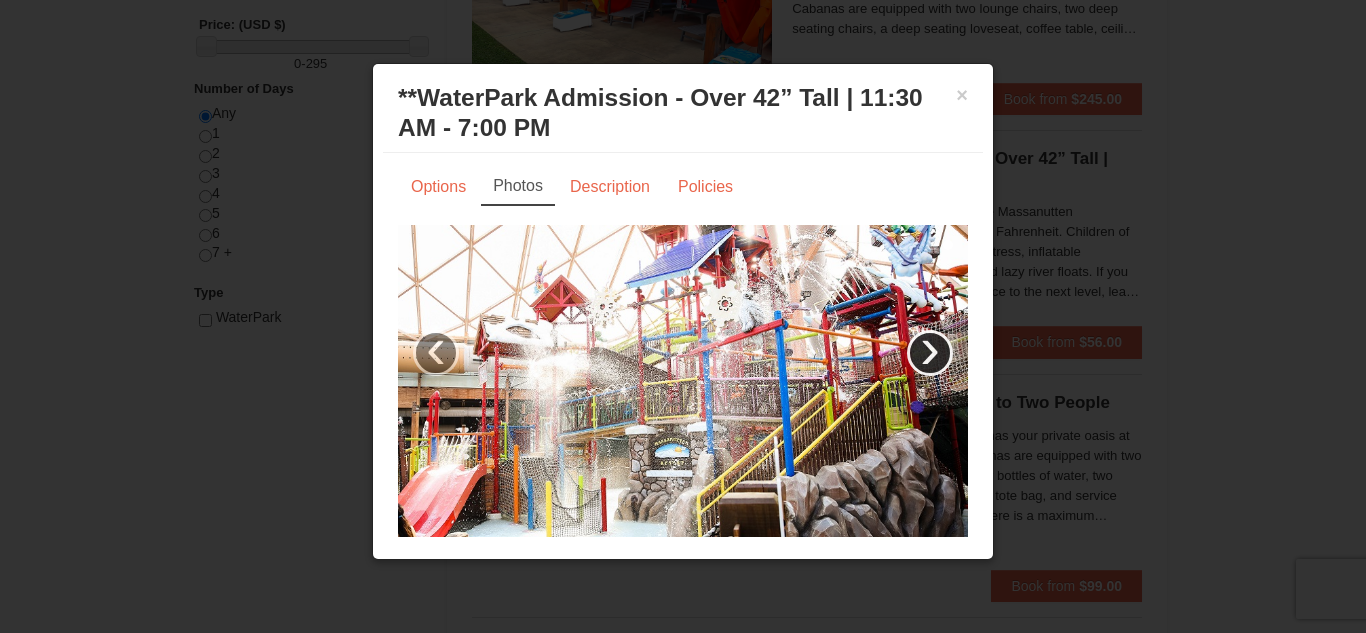 click on "›" at bounding box center (930, 353) 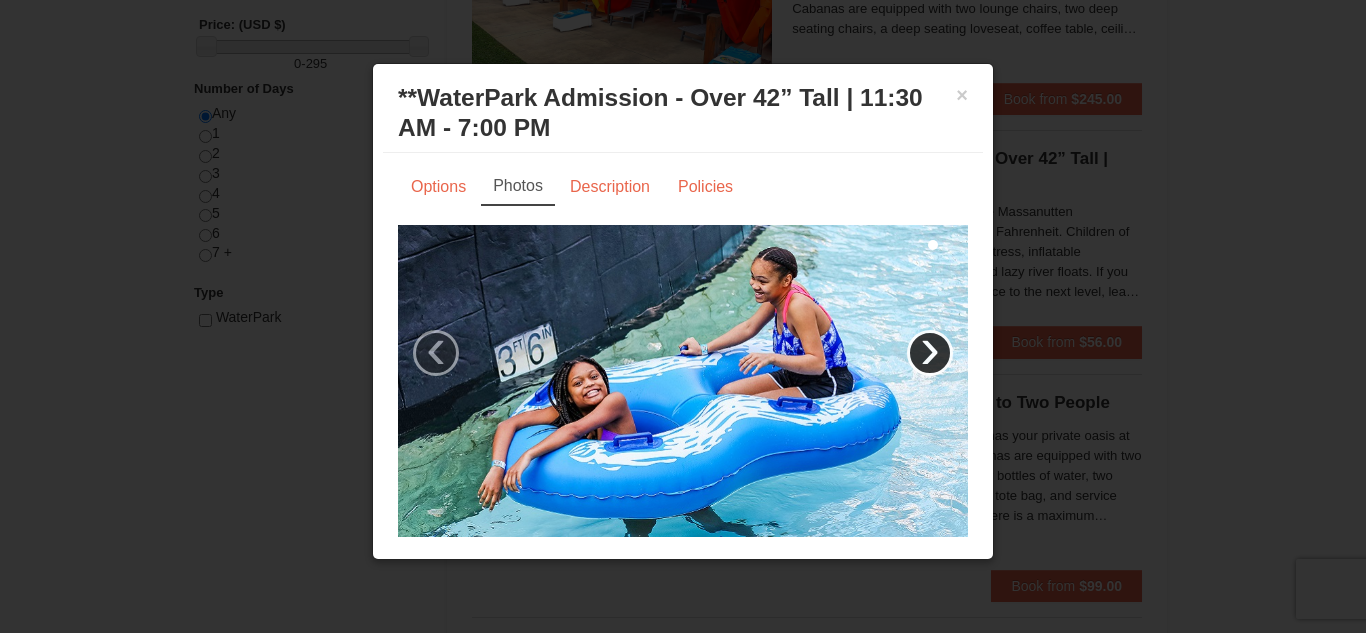 click on "›" at bounding box center (930, 353) 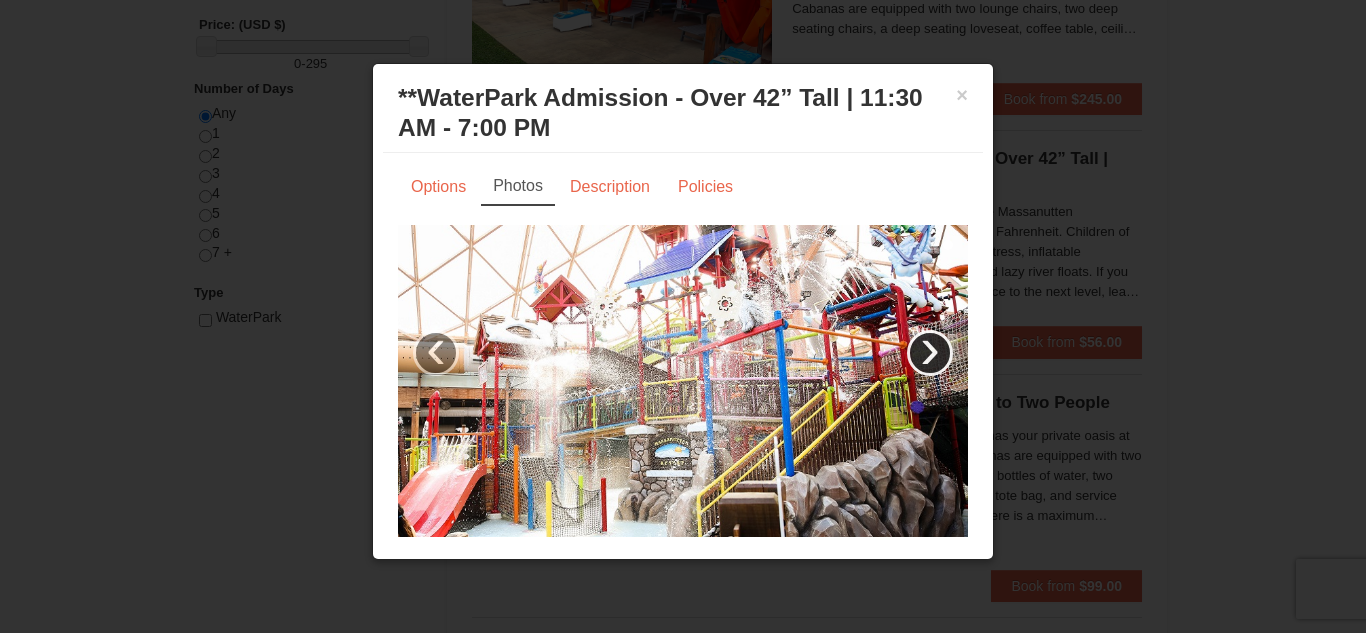 click on "›" at bounding box center [930, 353] 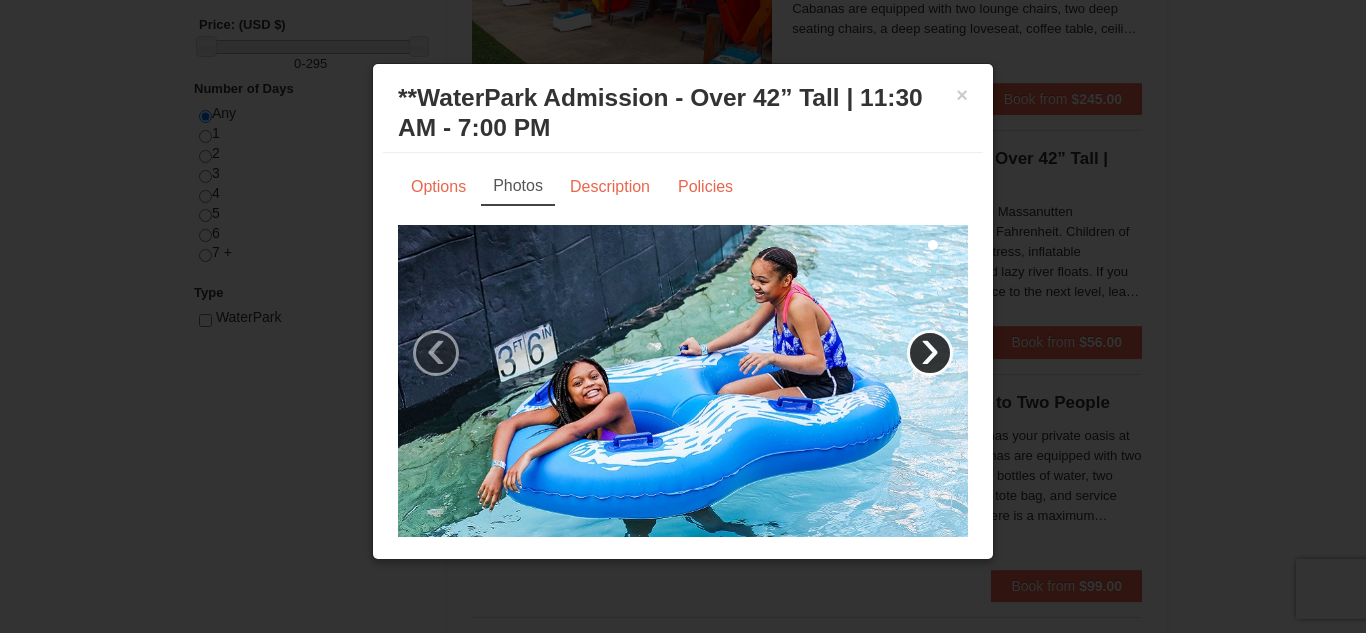 click on "›" at bounding box center (930, 353) 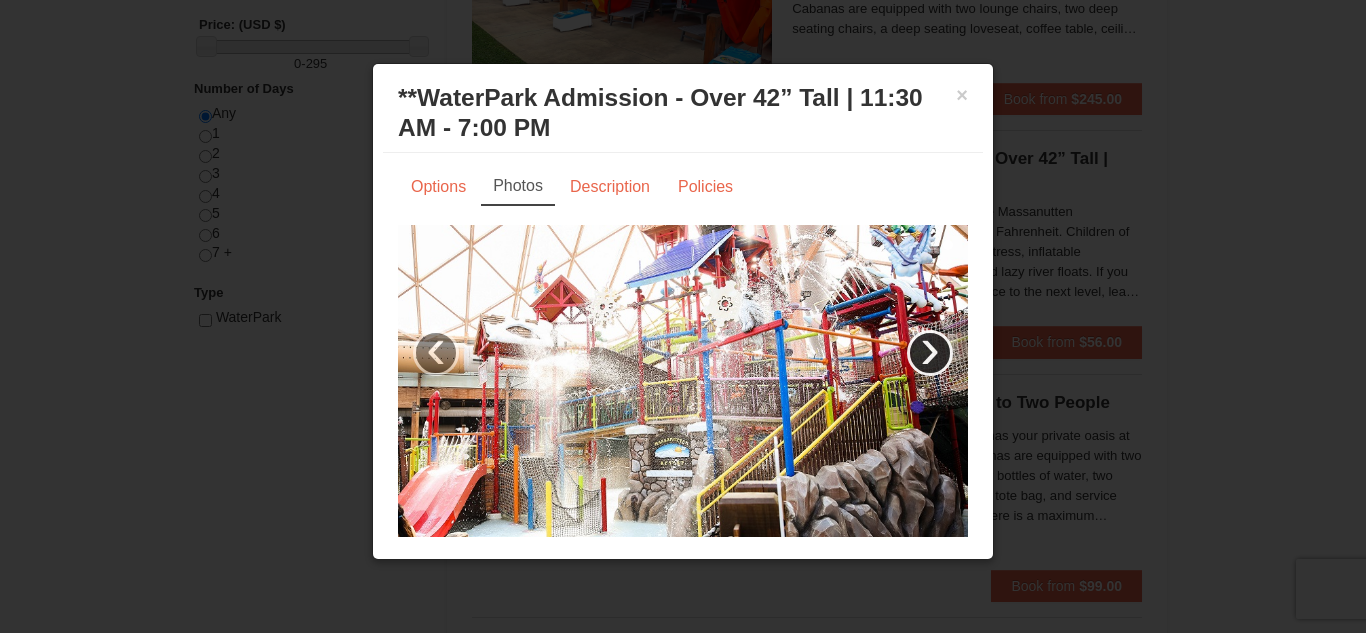 click on "›" at bounding box center [930, 353] 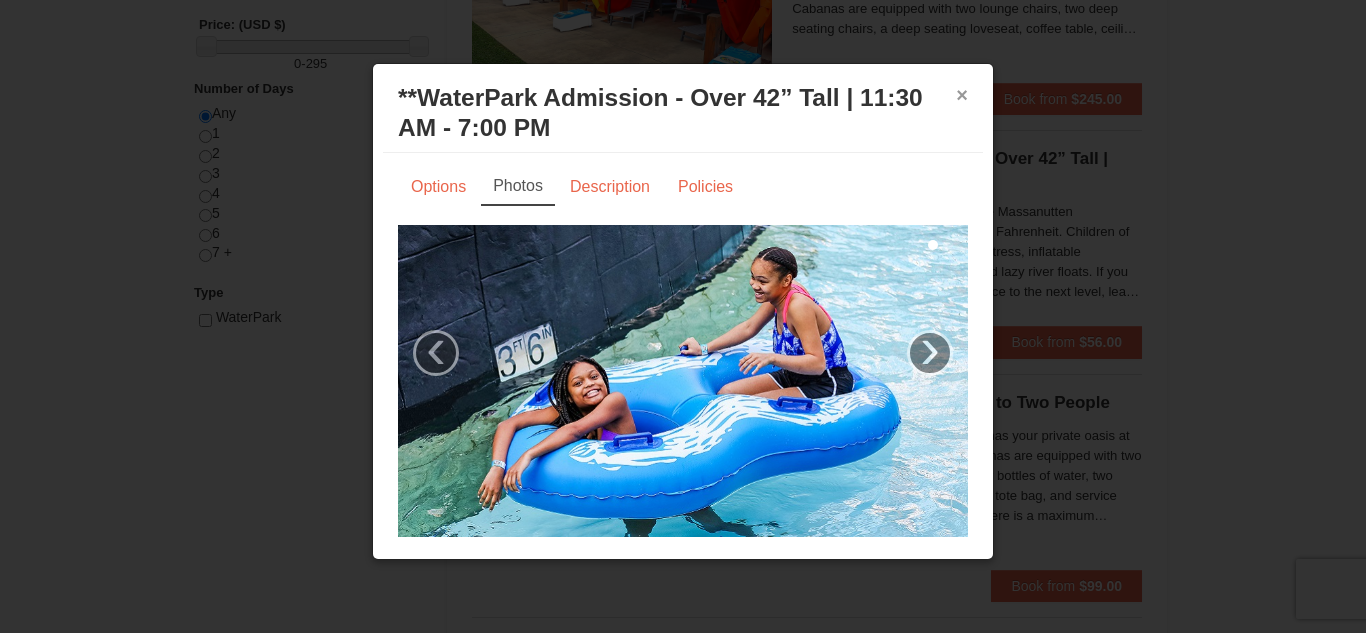 click on "×" at bounding box center (962, 95) 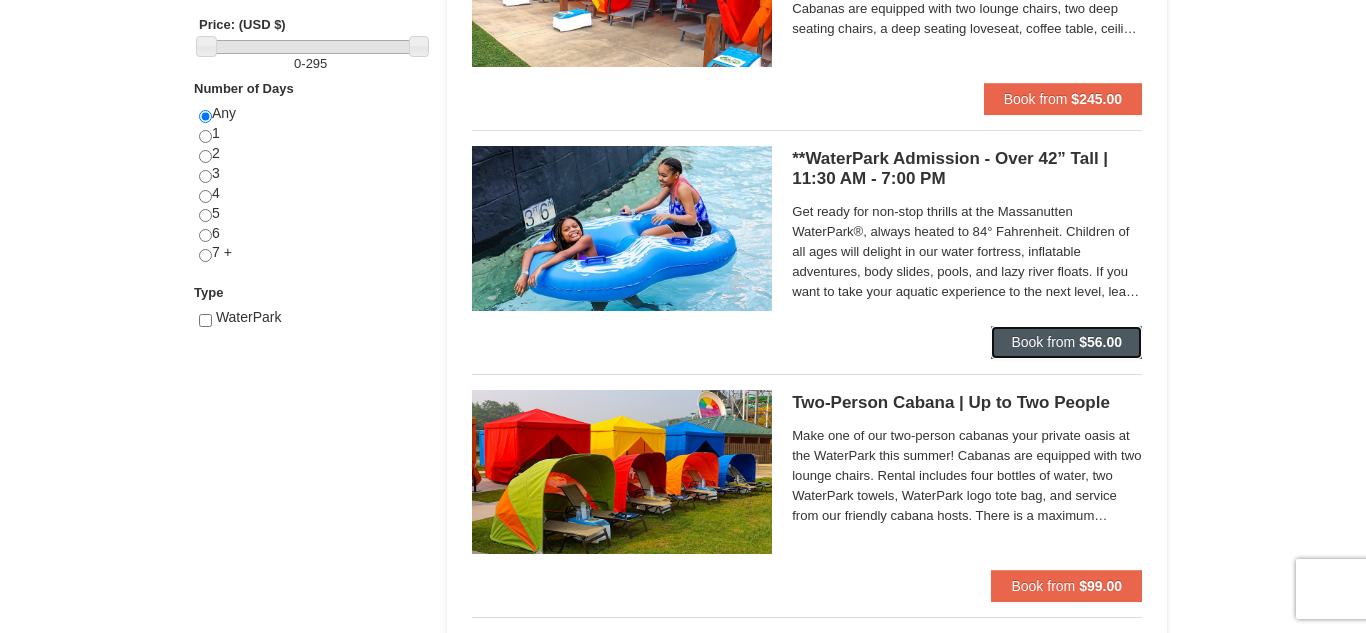 click on "Book from   $56.00" at bounding box center [1066, 342] 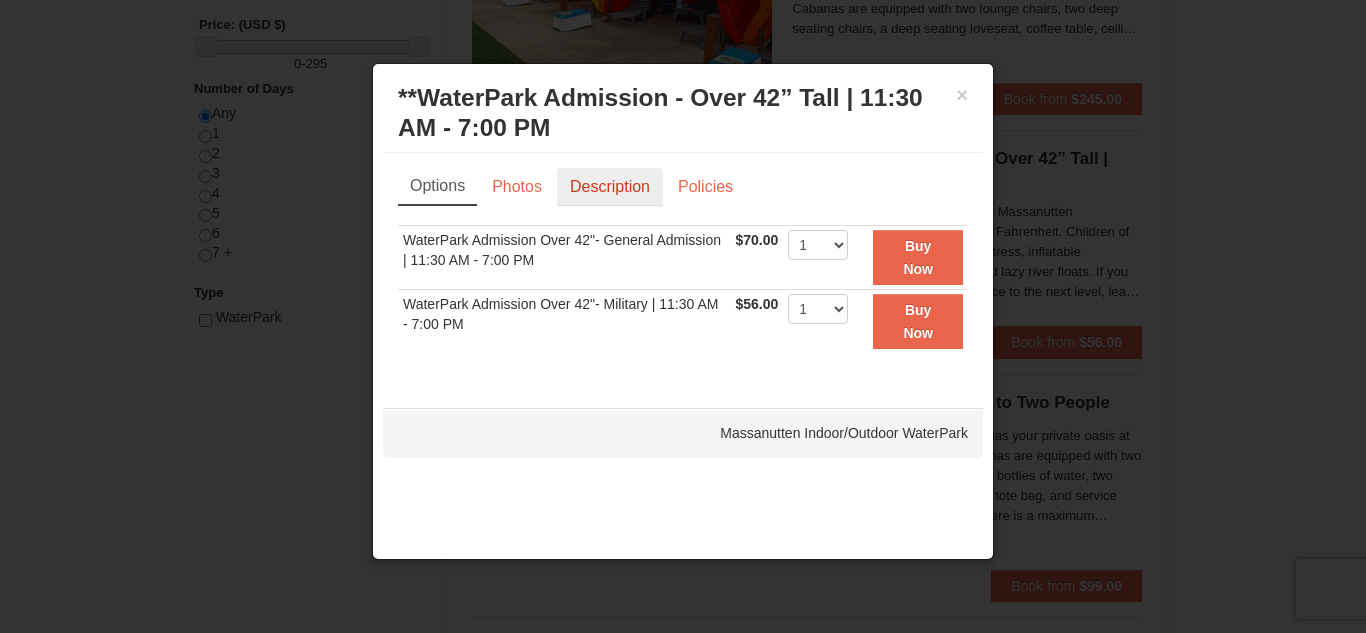 click on "Description" at bounding box center [610, 187] 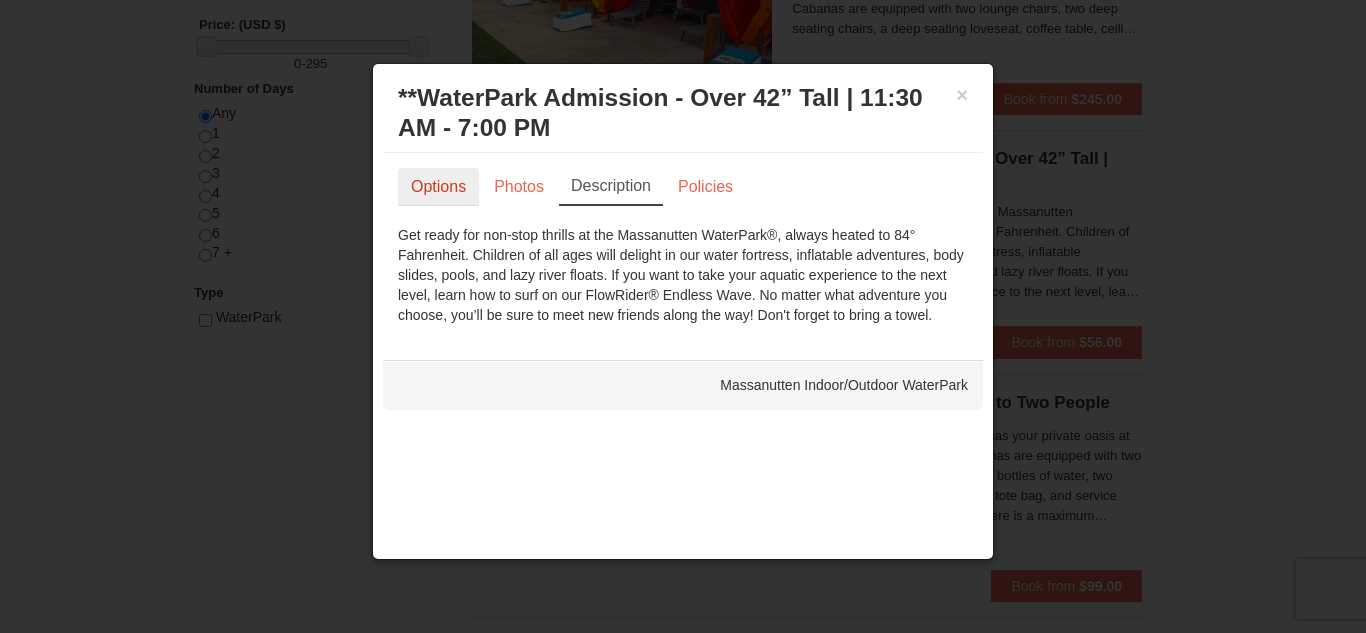 click on "Options" at bounding box center (438, 187) 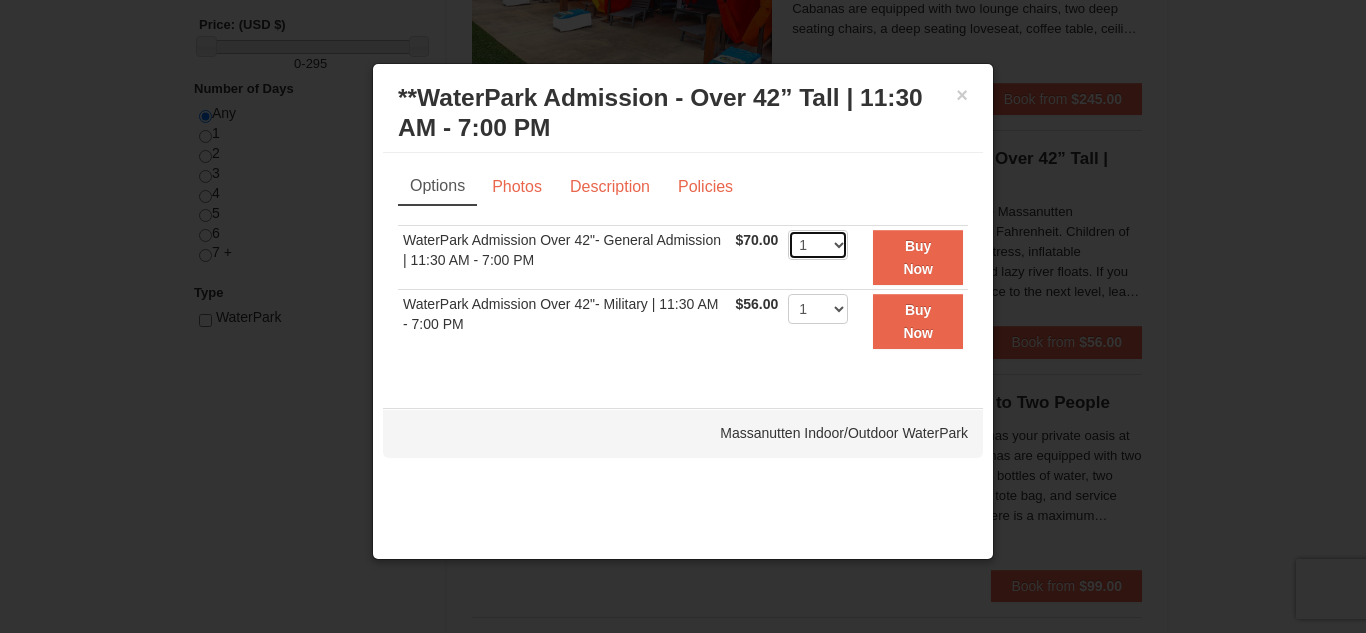 click on "1
2
3
4
5
6
7
8
9
10
11
12
13
14
15
16
17
18
19
20
21 22" at bounding box center [818, 245] 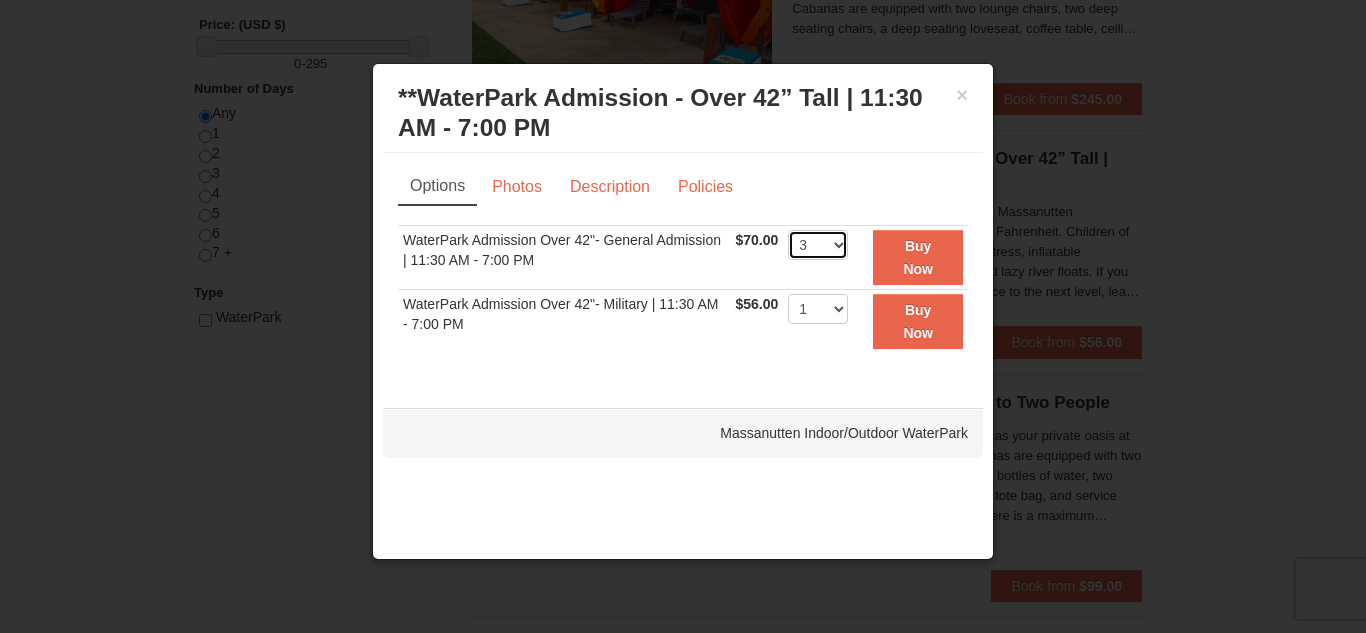 click on "1
2
3
4
5
6
7
8
9
10
11
12
13
14
15
16
17
18
19
20
21 22" at bounding box center [818, 245] 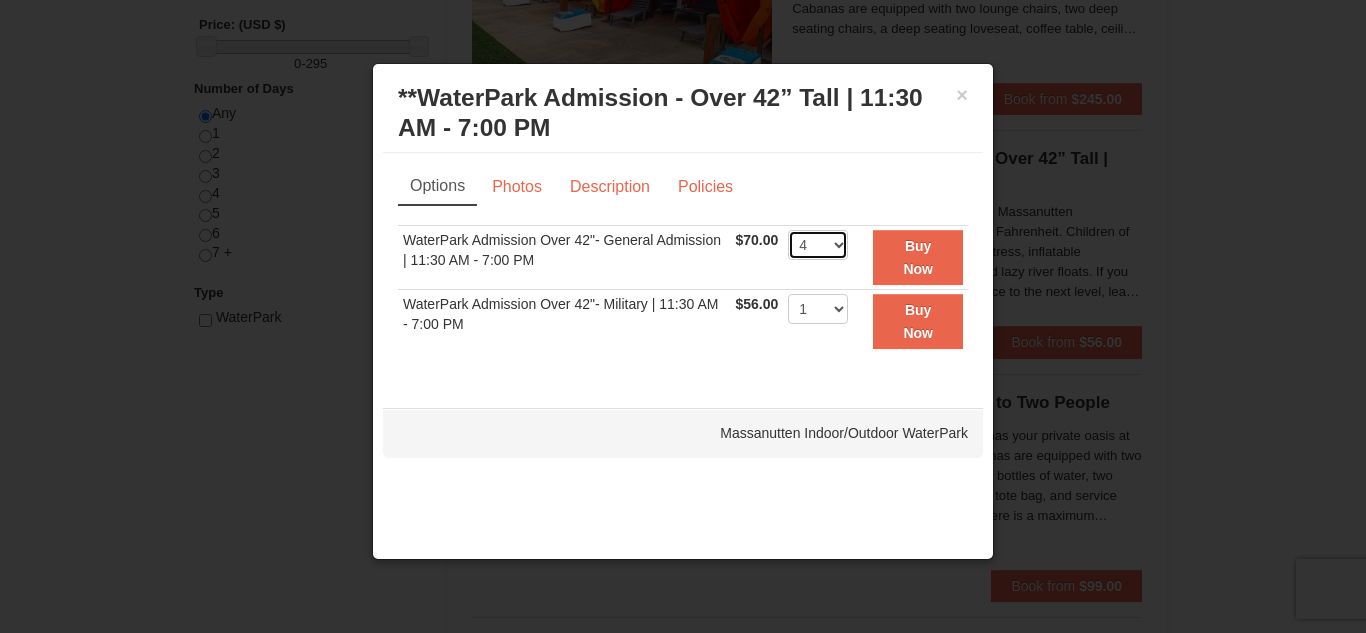 click on "1
2
3
4
5
6
7
8
9
10
11
12
13
14
15
16
17
18
19
20
21 22" at bounding box center [818, 245] 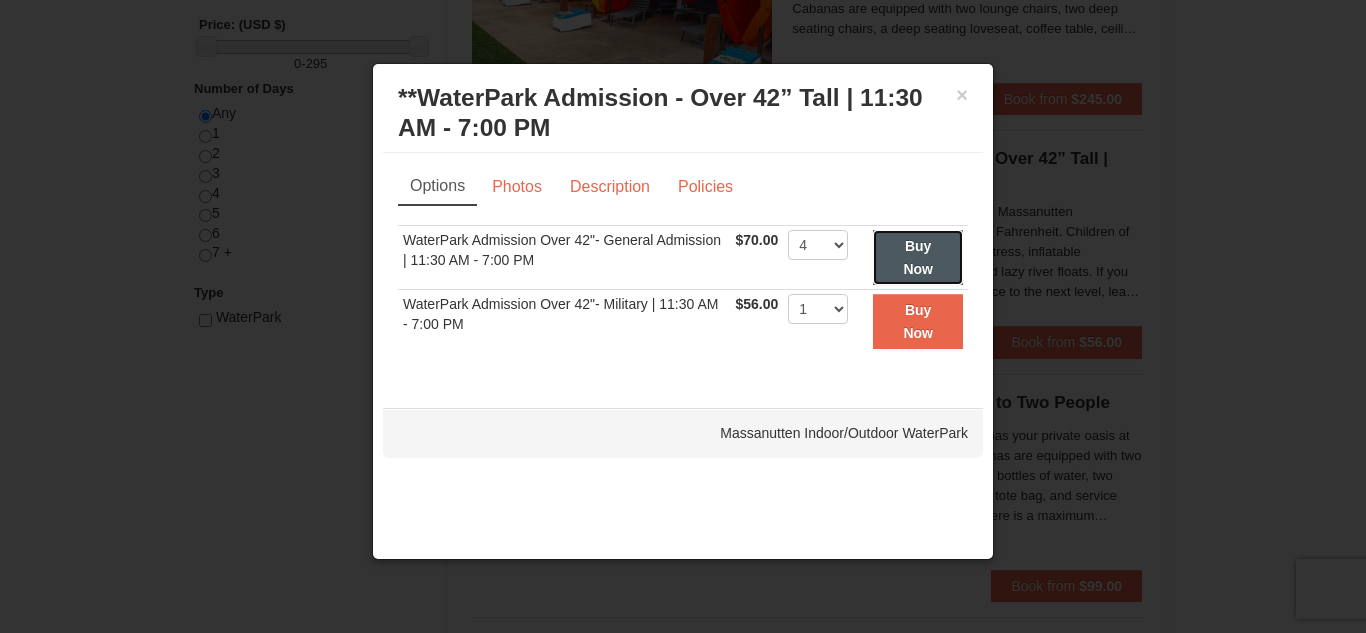 click on "Buy Now" at bounding box center [918, 257] 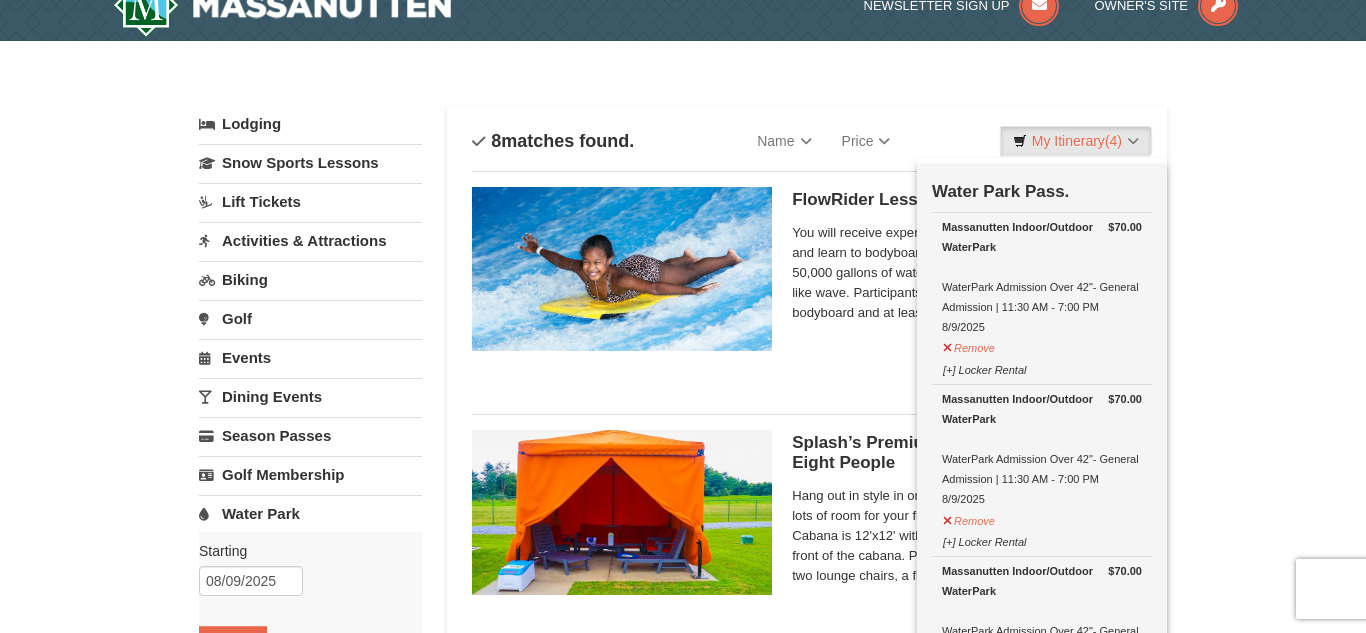 scroll, scrollTop: 6, scrollLeft: 0, axis: vertical 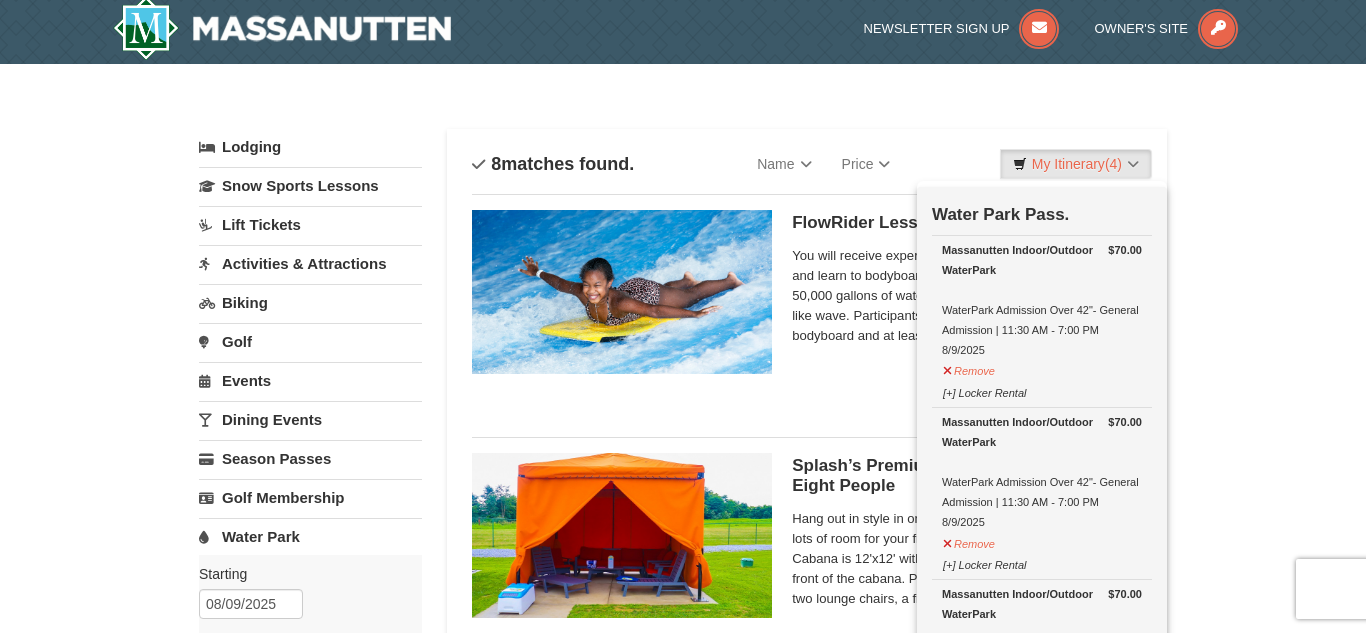 click on "×
Categories
List
Filter
My Itinerary (4)
Check Out Now
Water Park Pass.
$70.00
Massanutten Indoor/Outdoor WaterPark
WaterPark Admission Over 42"- General Admission | 11:30 AM - 7:00 PM
8/9/2025
$70.00" at bounding box center [683, 1130] 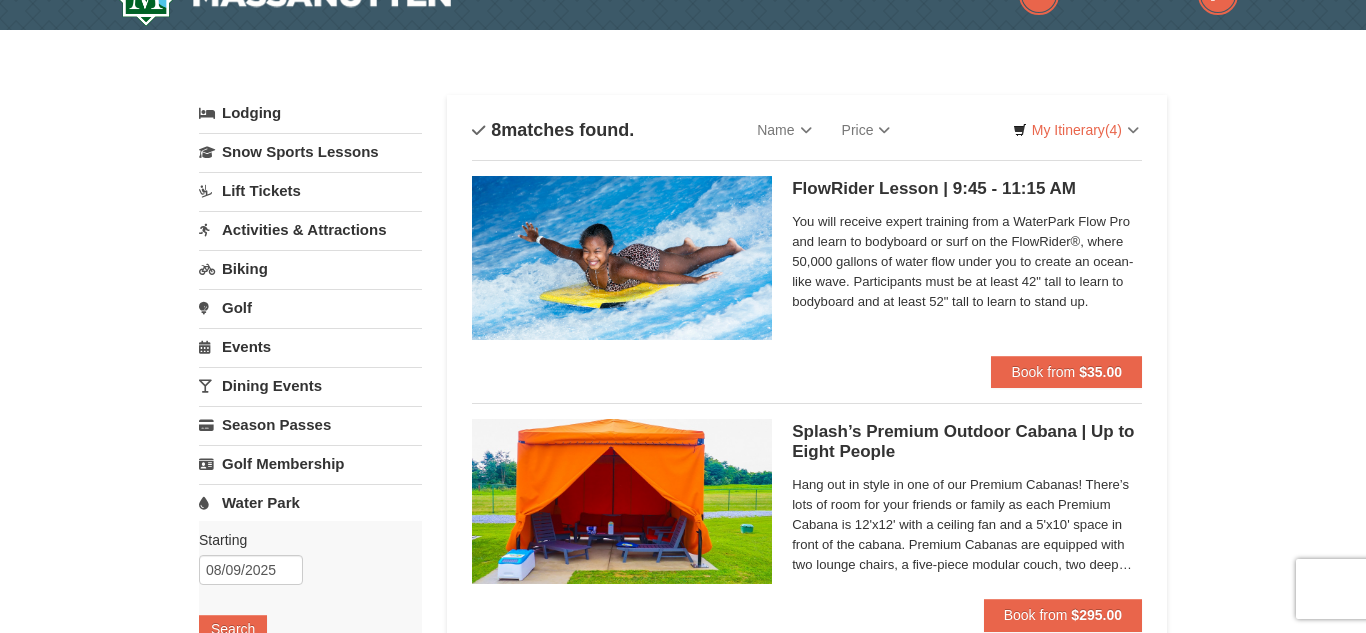 scroll, scrollTop: 0, scrollLeft: 0, axis: both 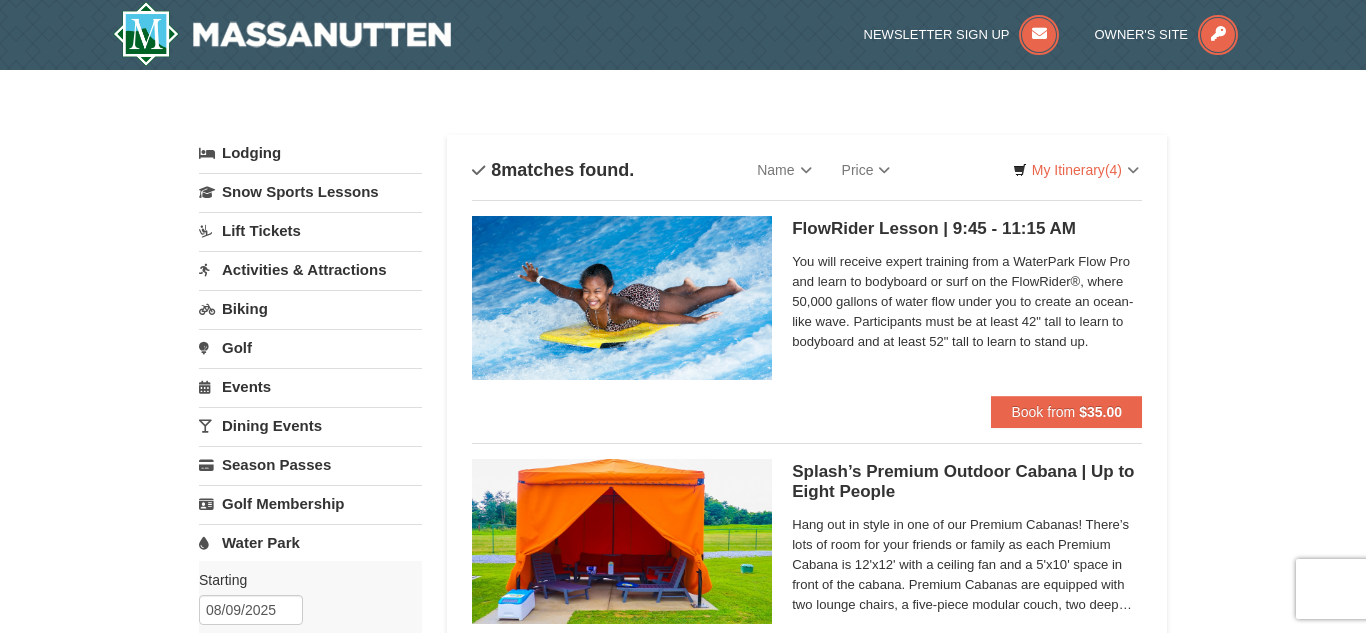 click on "Activities & Attractions" at bounding box center [310, 269] 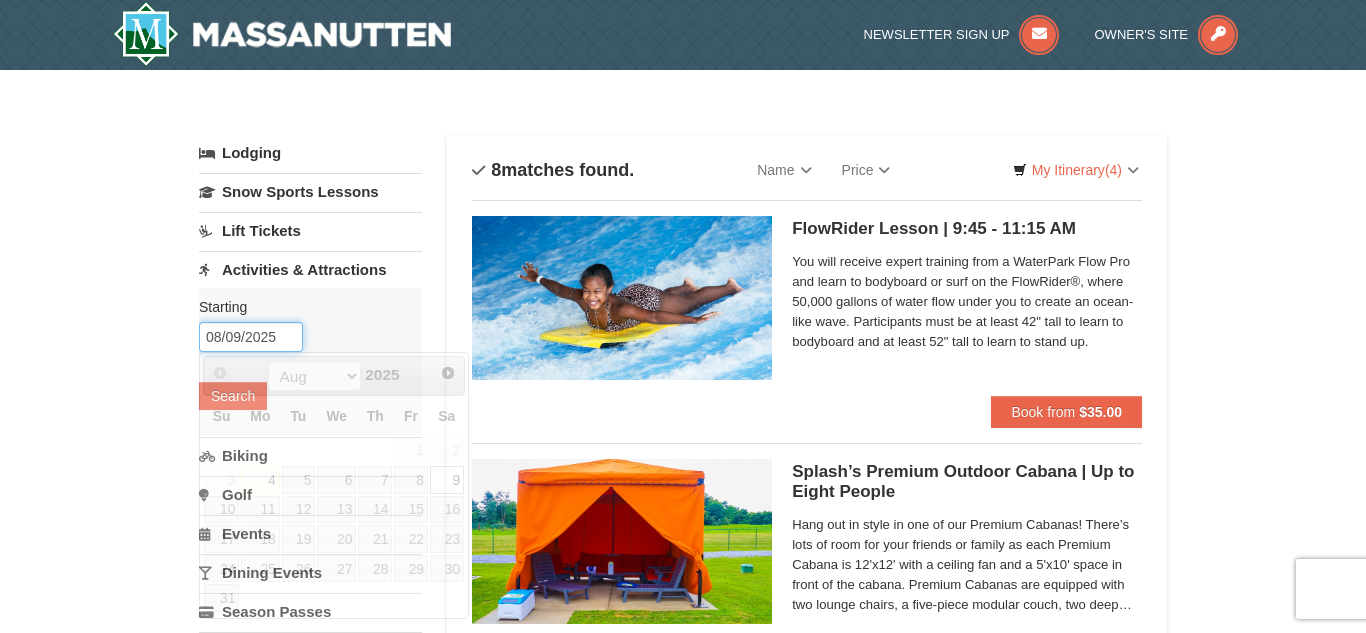 click on "08/09/2025" at bounding box center [251, 337] 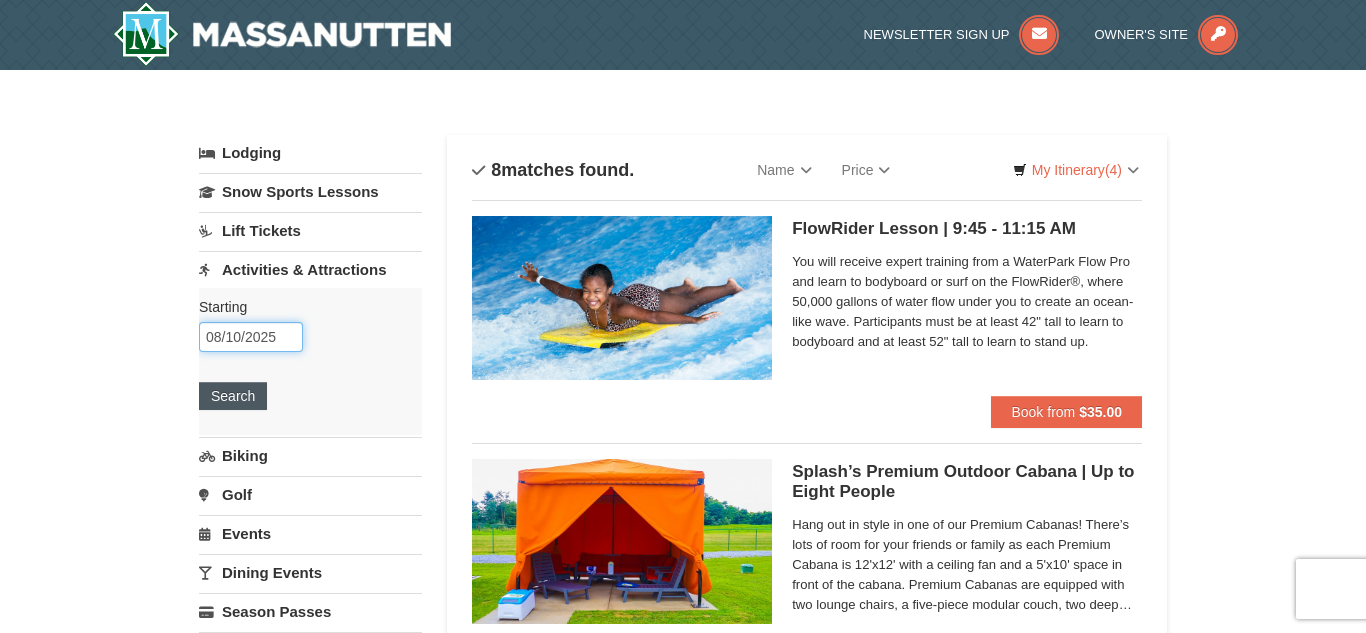 type on "08/10/2025" 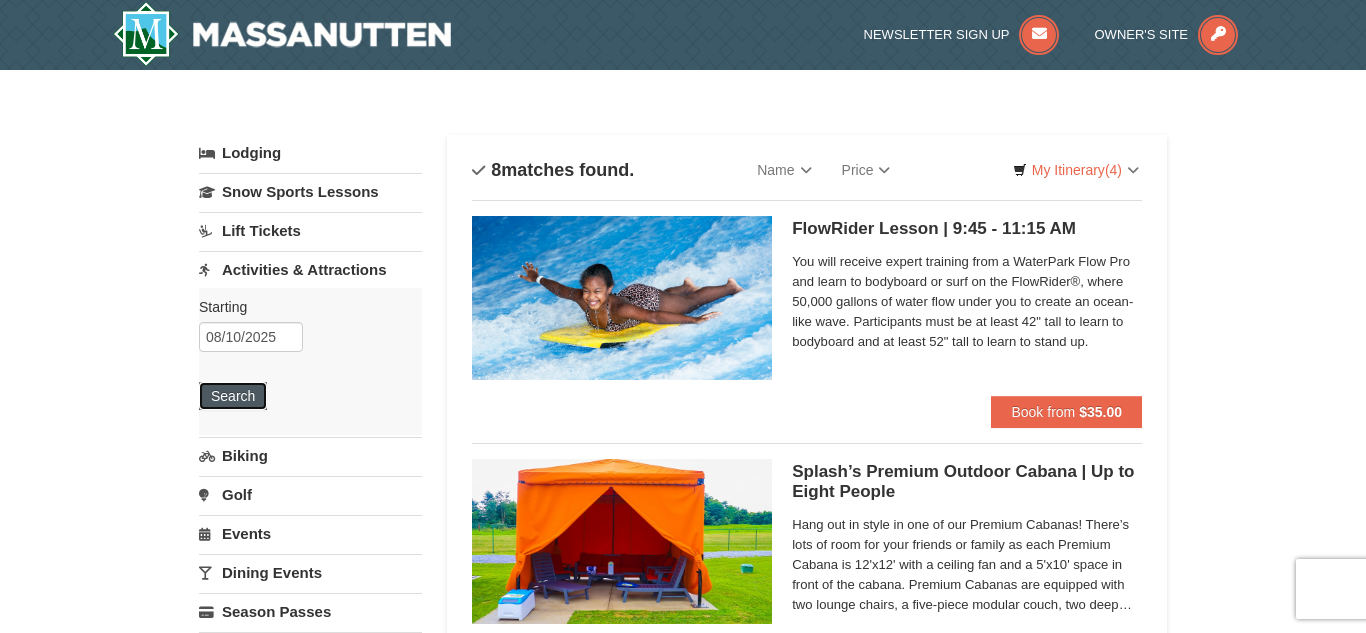 click on "Search" at bounding box center (233, 396) 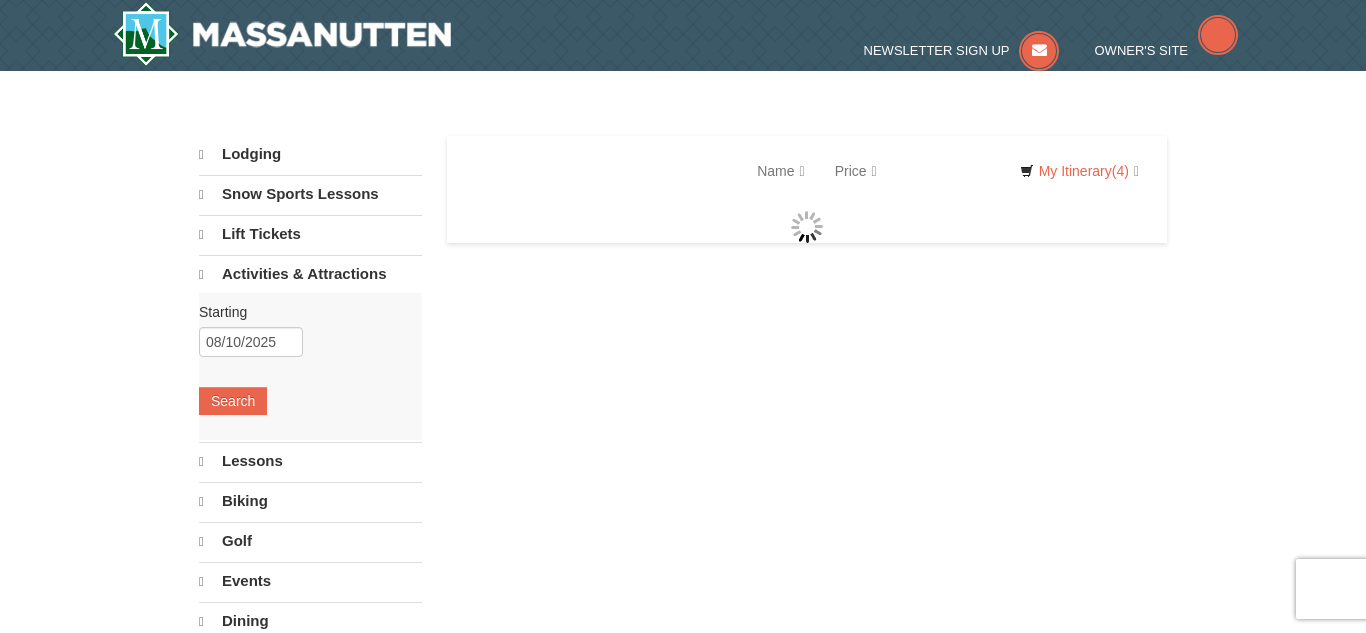scroll, scrollTop: 0, scrollLeft: 0, axis: both 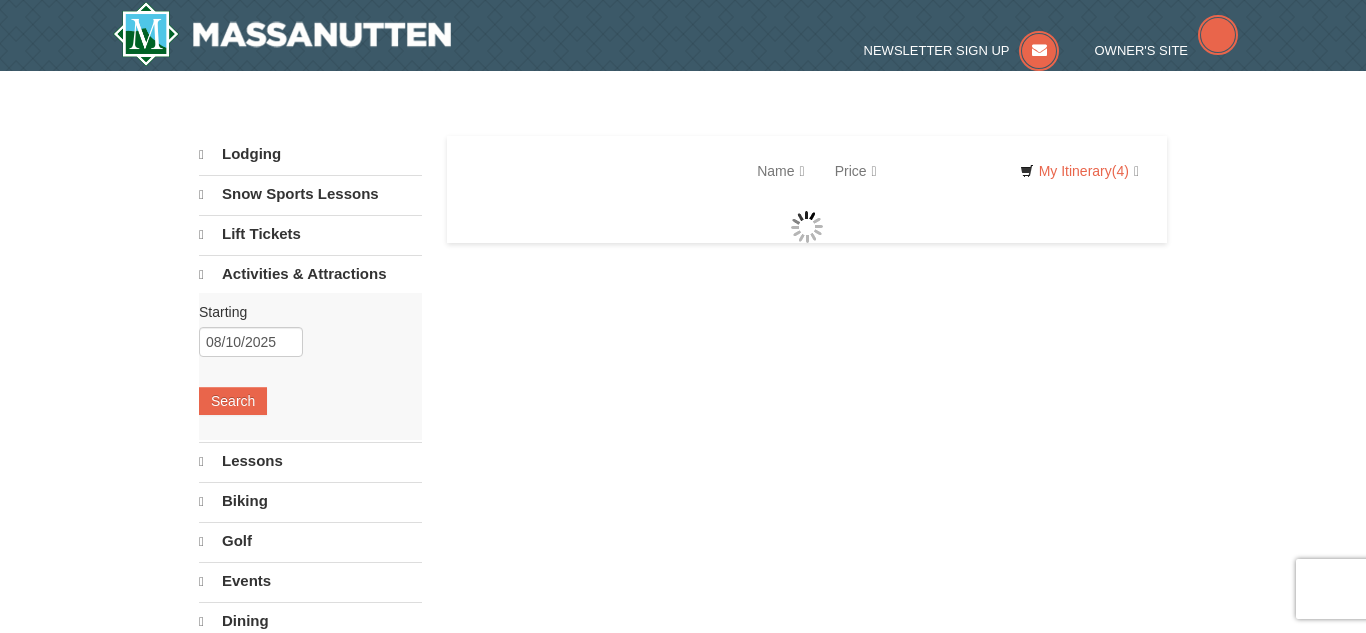 select on "8" 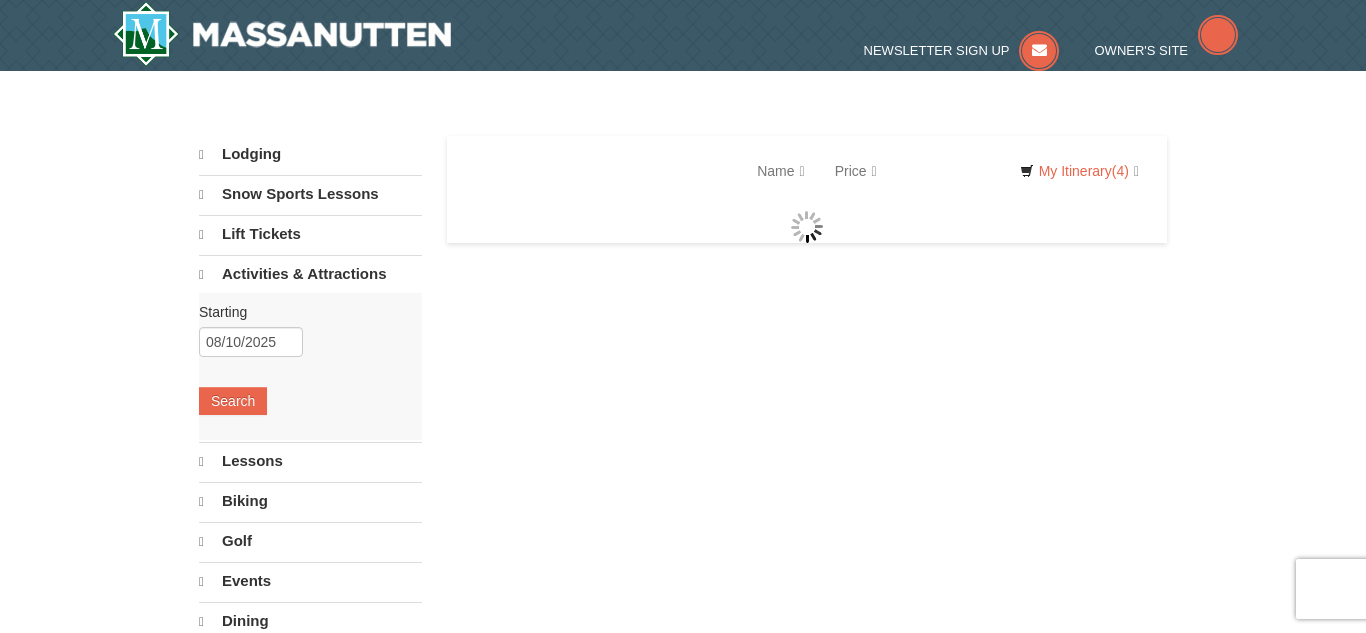 select on "8" 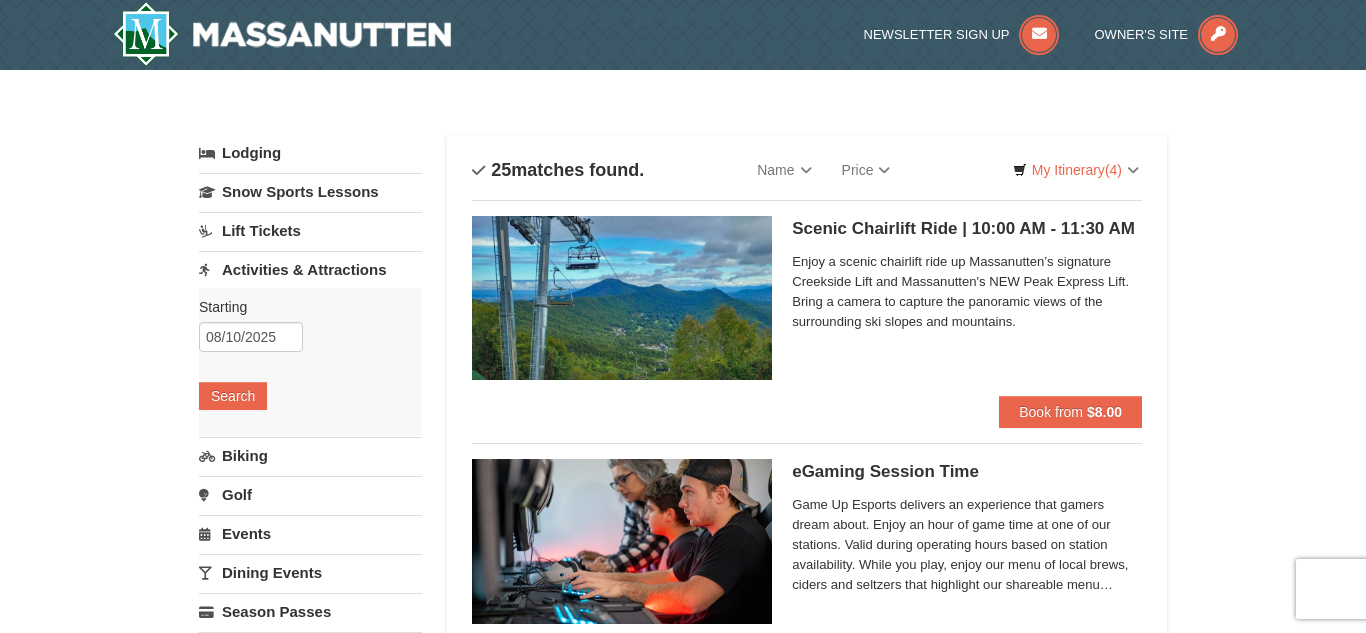 scroll, scrollTop: 0, scrollLeft: 0, axis: both 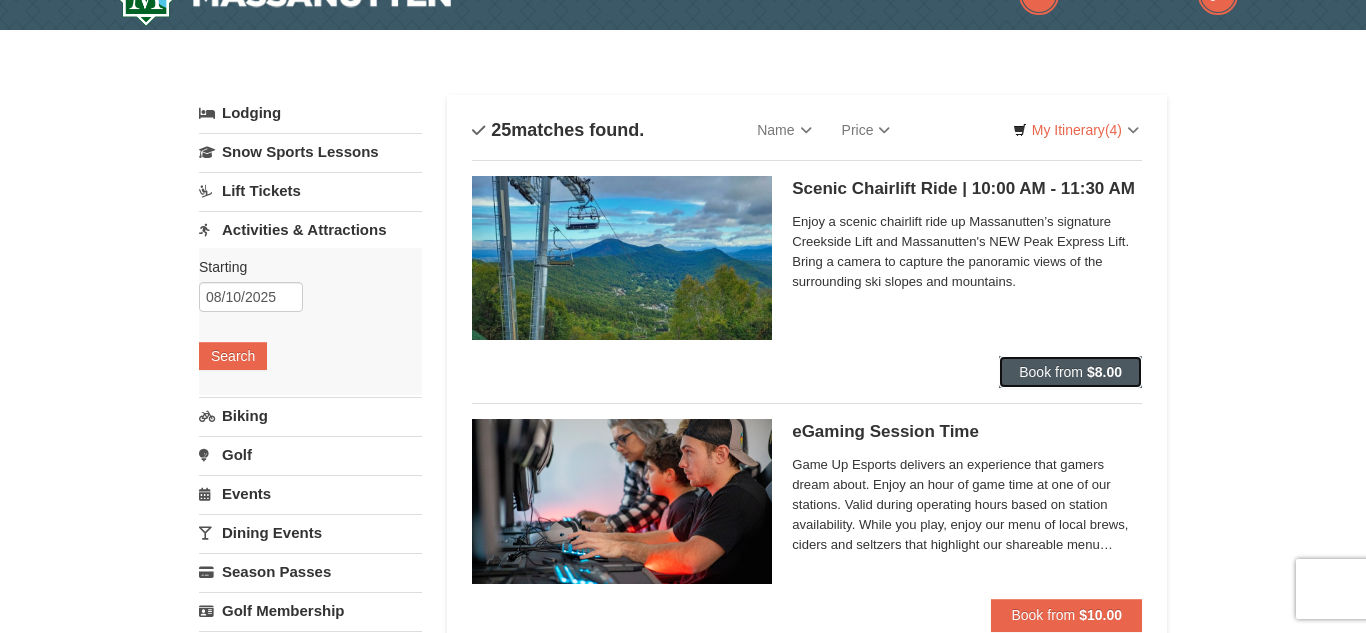 click on "Book from" at bounding box center (1051, 372) 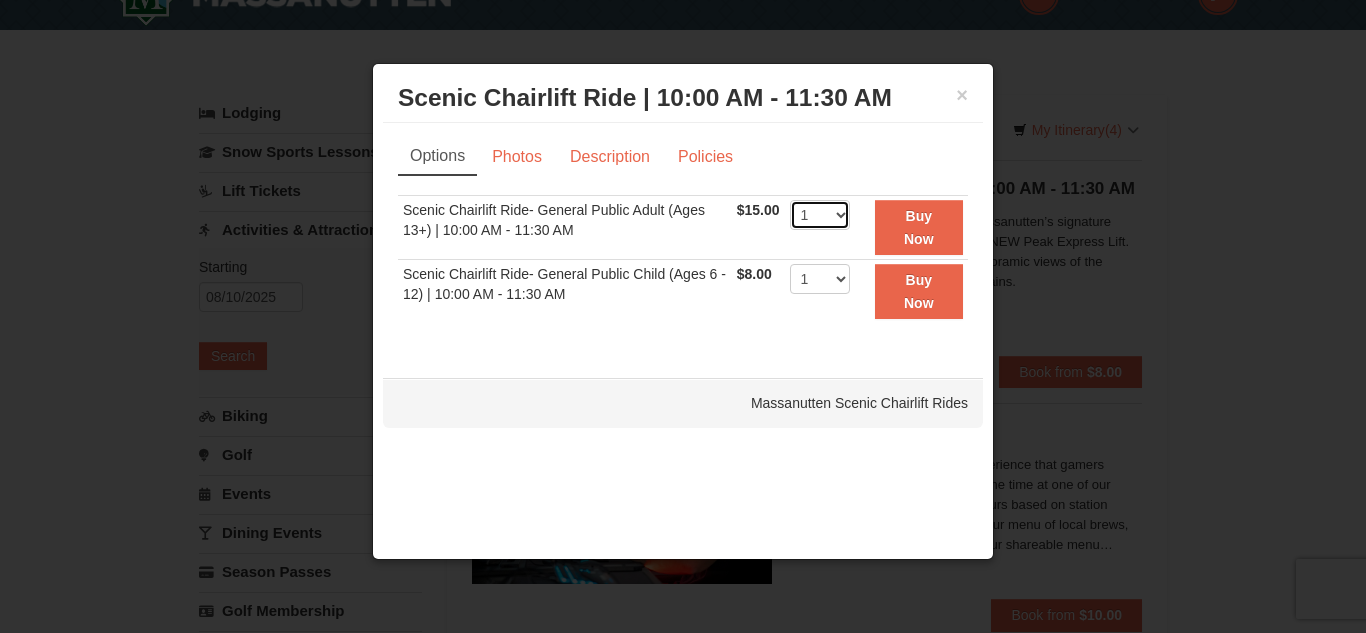 click on "1
2
3
4
5
6
7
8
9
10
11
12
13
14
15
16
17
18
19
20
21 22" at bounding box center [820, 215] 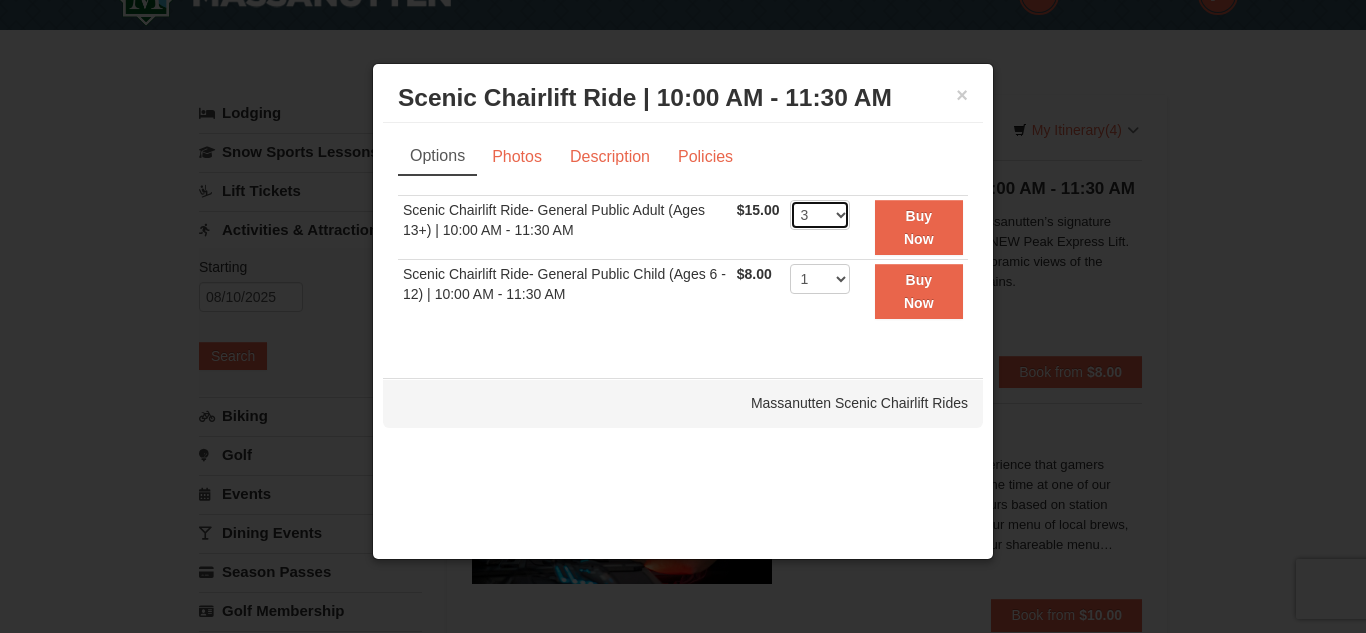 click on "1
2
3
4
5
6
7
8
9
10
11
12
13
14
15
16
17
18
19
20
21 22" at bounding box center [820, 215] 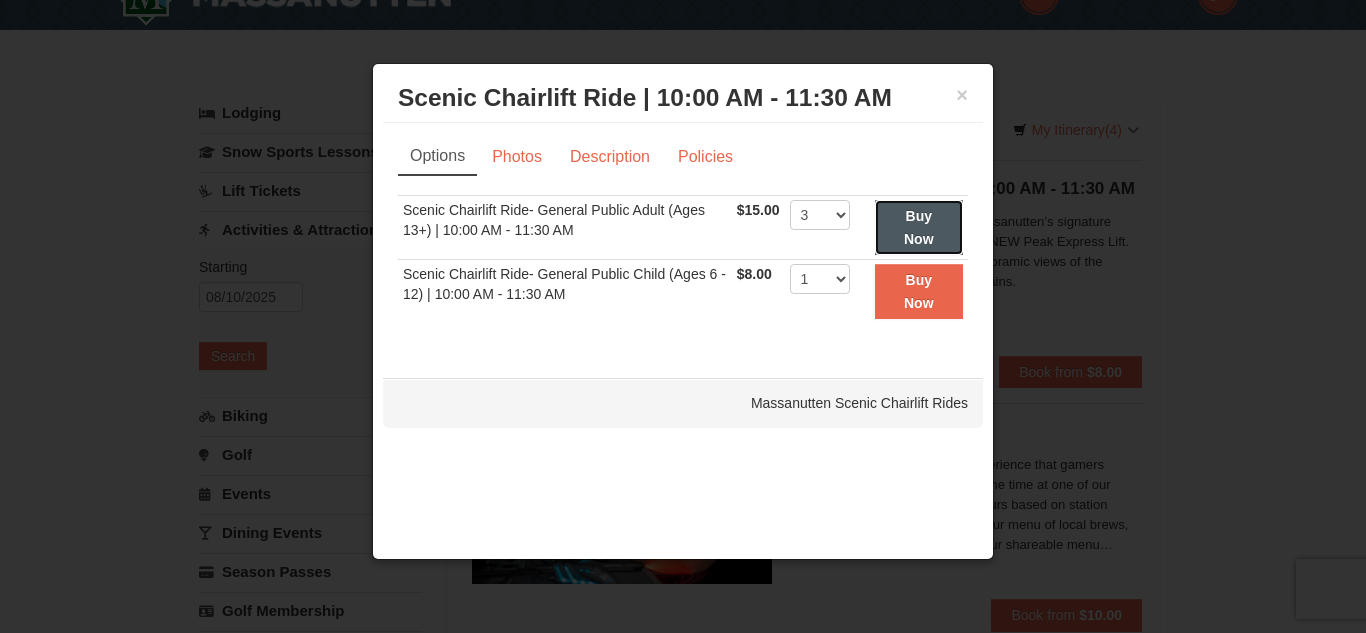click on "Buy Now" at bounding box center (919, 227) 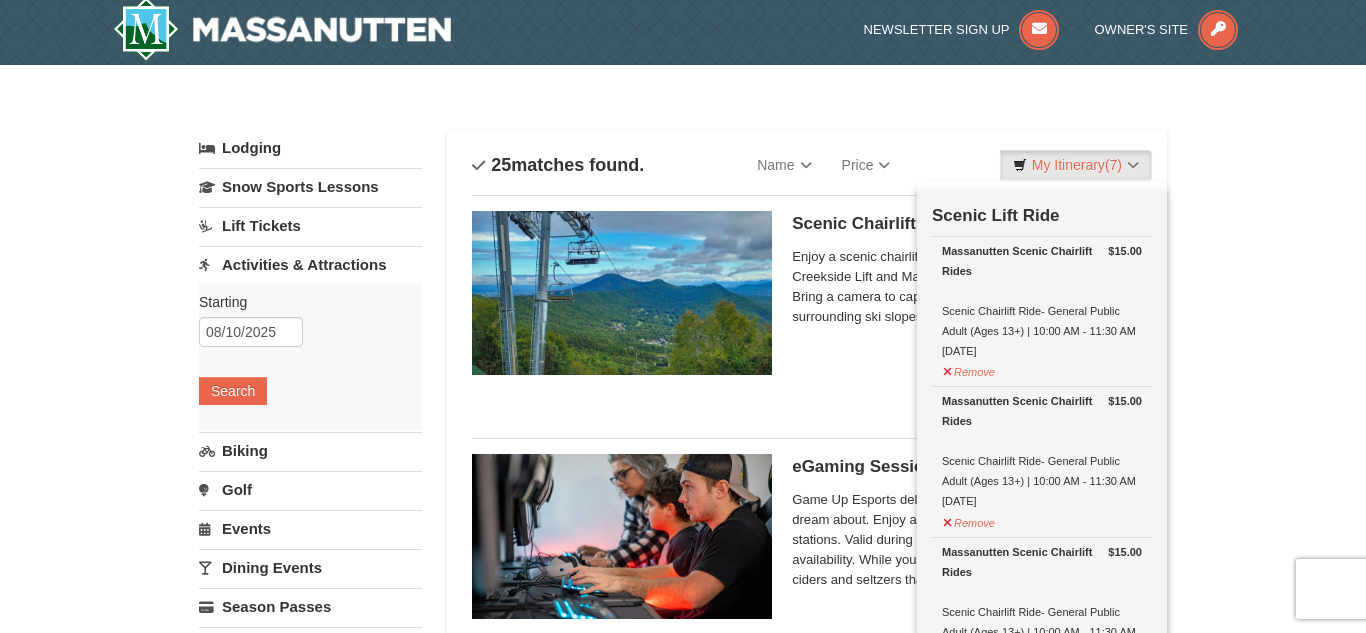 scroll, scrollTop: 6, scrollLeft: 0, axis: vertical 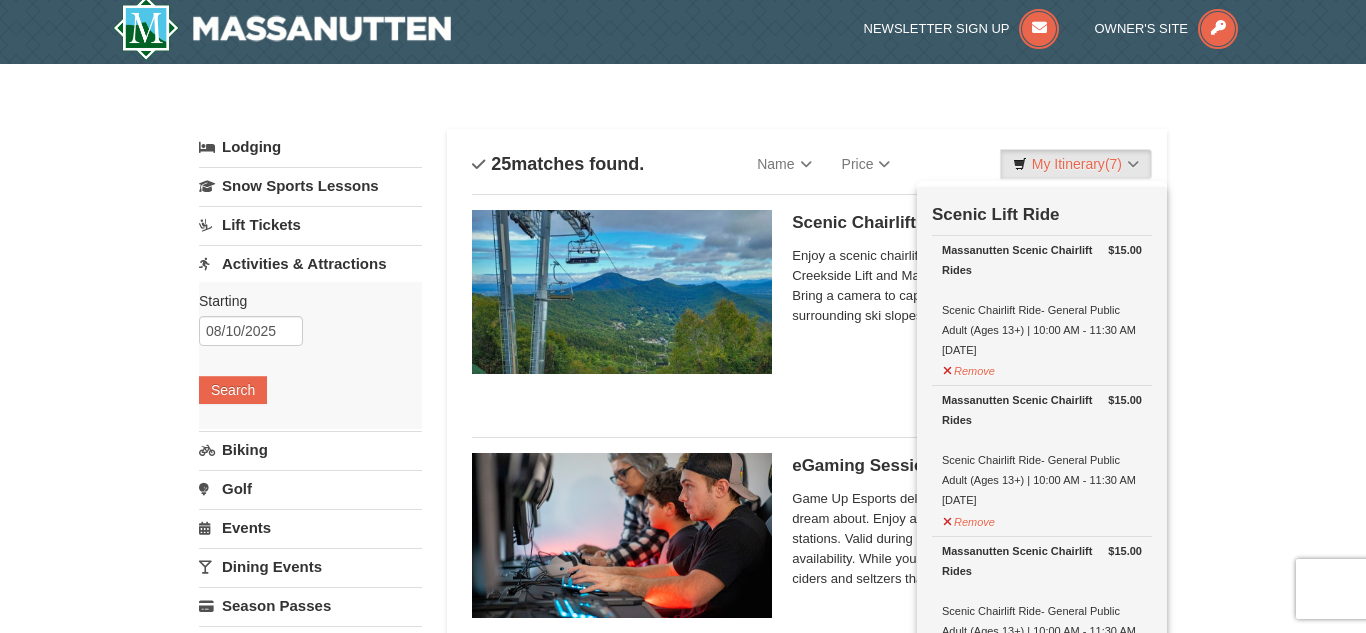 click on "Enjoy a scenic chairlift ride up Massanutten’s signature Creekside Lift and Massanutten's NEW Peak Express Lift. Bring a camera to capture the panoramic views of the surrounding ski slopes and mountains." at bounding box center (967, 286) 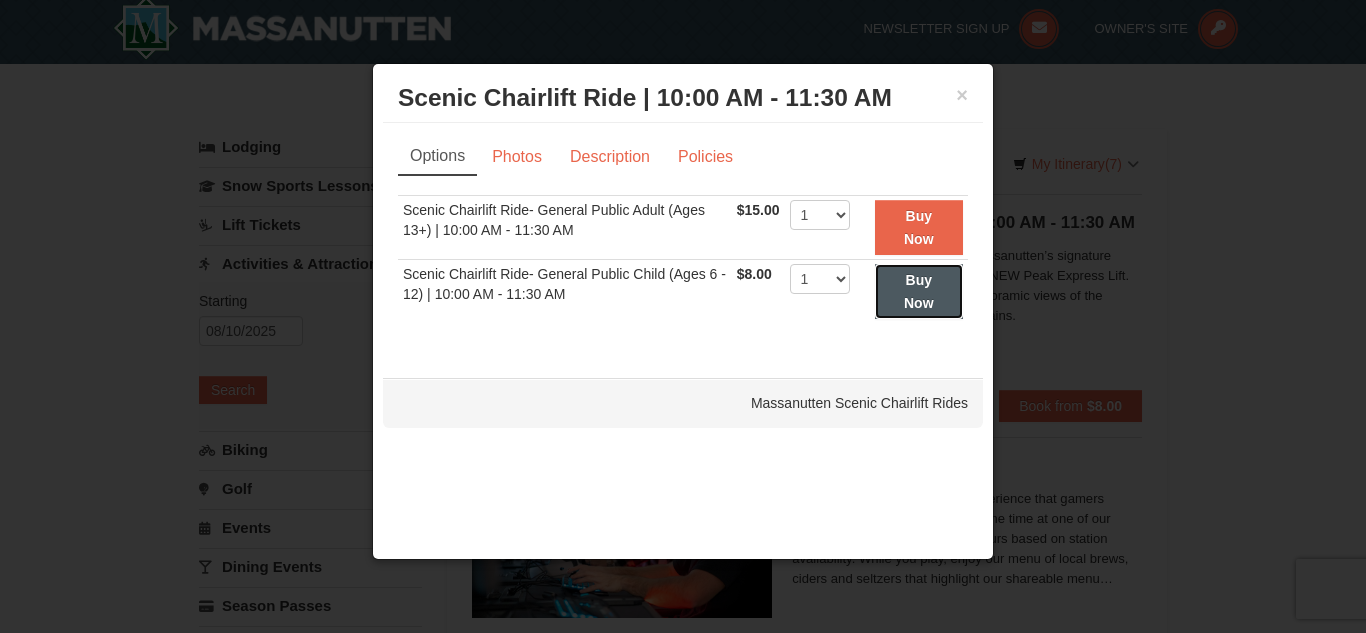 click on "Buy Now" at bounding box center [919, 291] 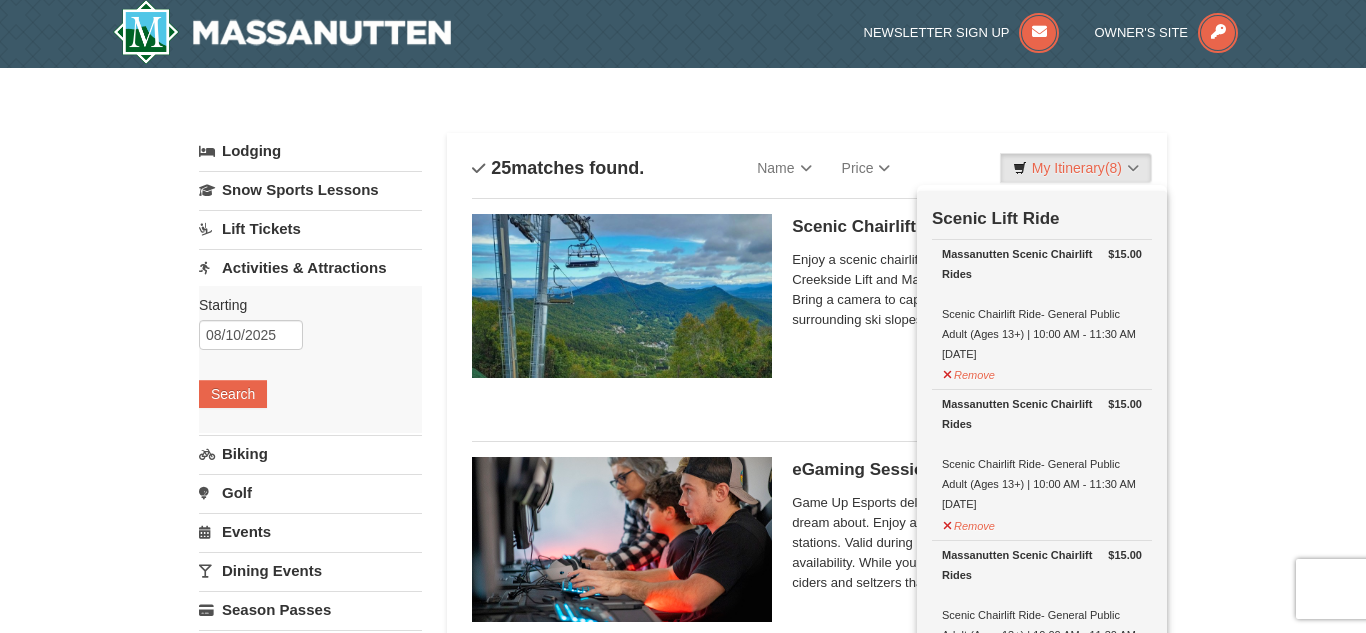 scroll, scrollTop: 6, scrollLeft: 0, axis: vertical 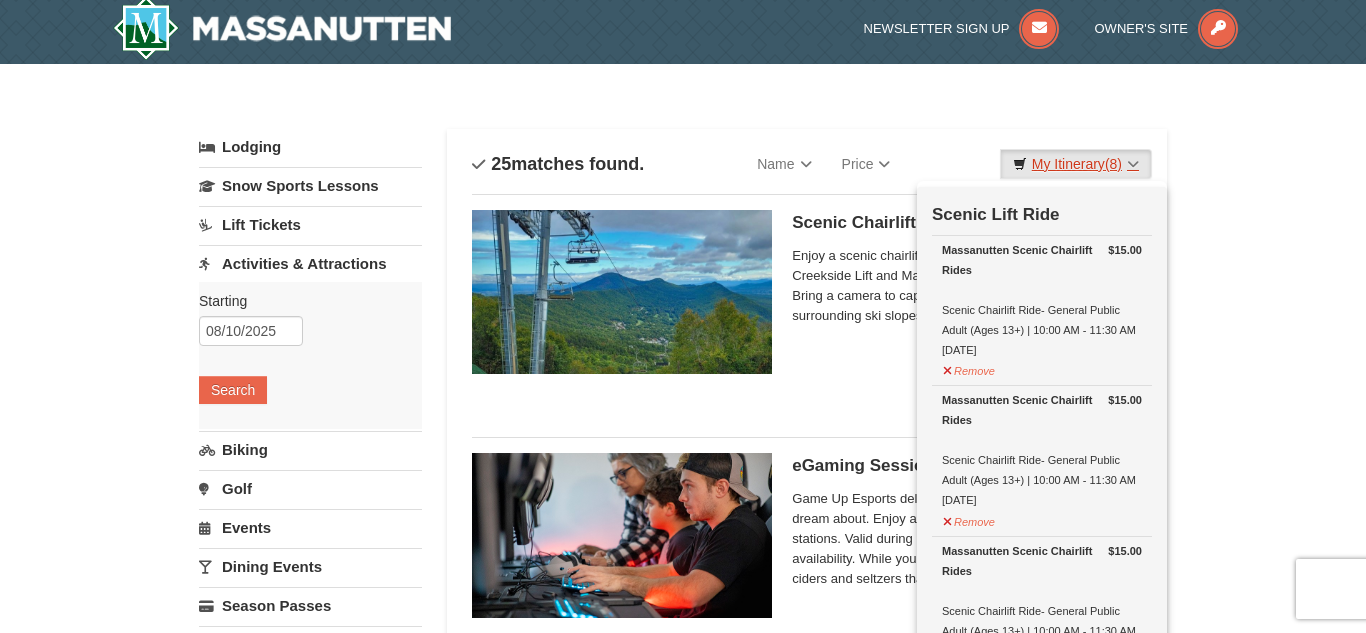 click on "My Itinerary (8)" at bounding box center [1076, 164] 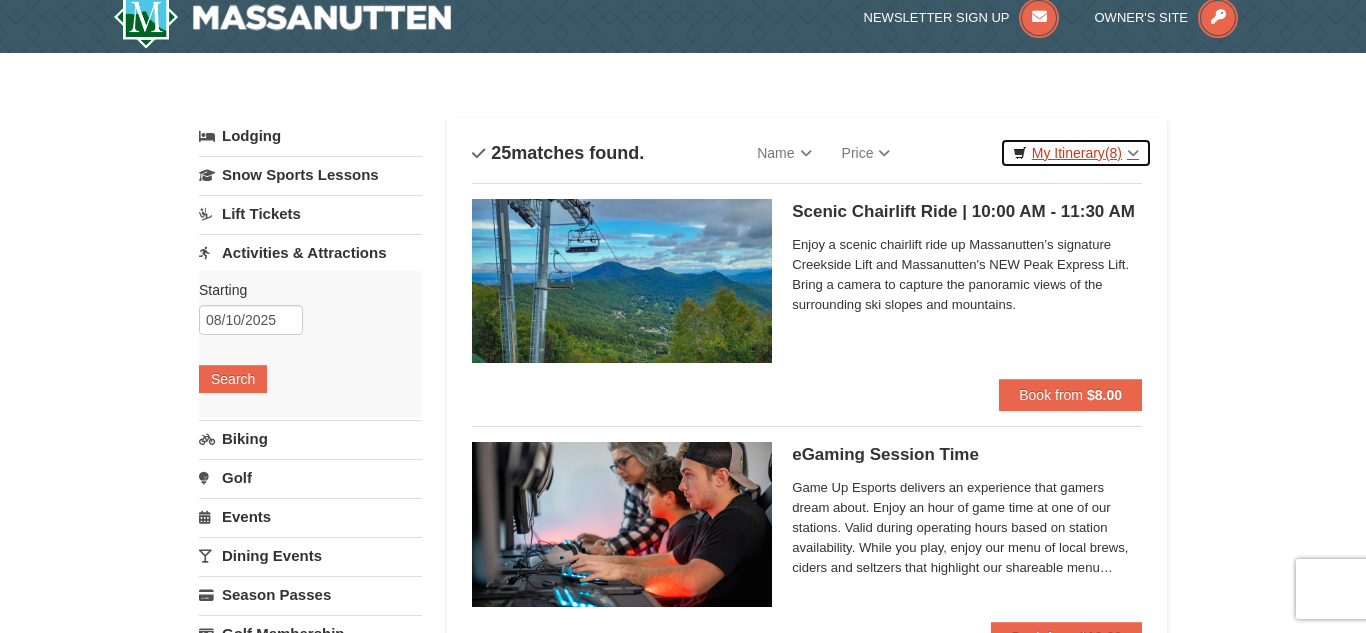 scroll, scrollTop: 19, scrollLeft: 0, axis: vertical 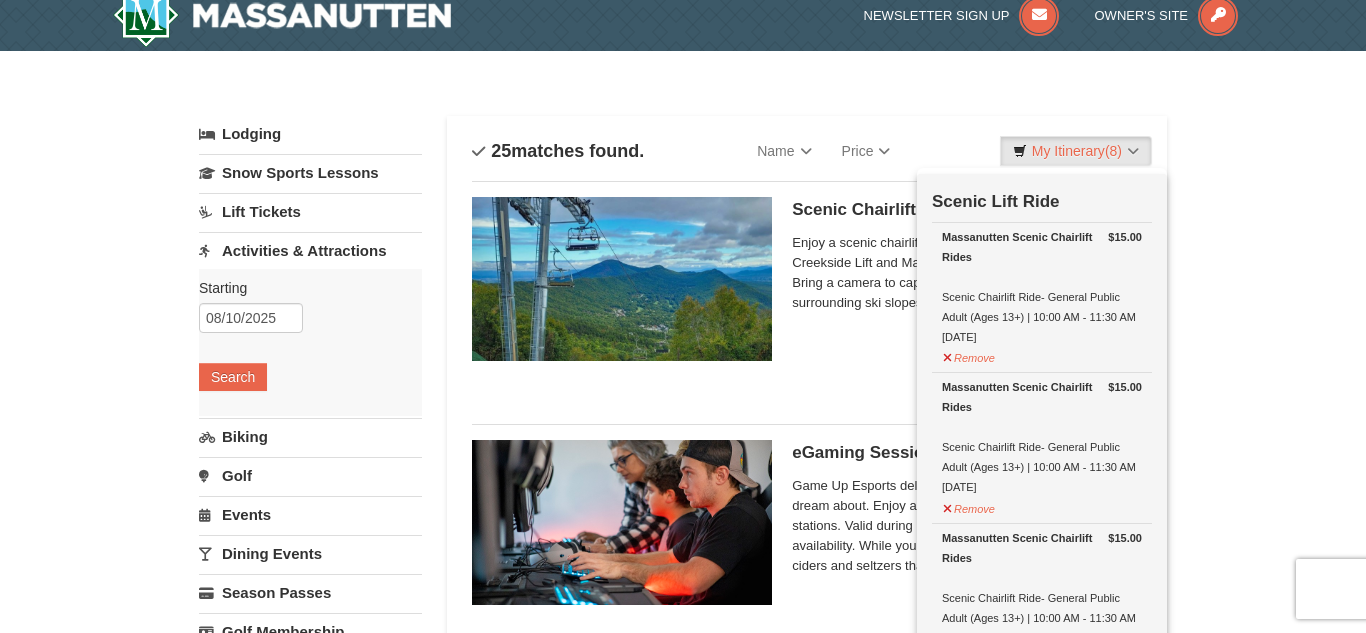 click on "×
Categories
List
Filter
My Itinerary (8)
Check Out Now
Scenic Lift Ride
$15.00
Massanutten Scenic Chairlift Rides
Scenic Chairlift Ride- General Public Adult (Ages 13+) | 10:00 AM - 11:30 AM
8/10/2025
$15.00" at bounding box center (683, 3192) 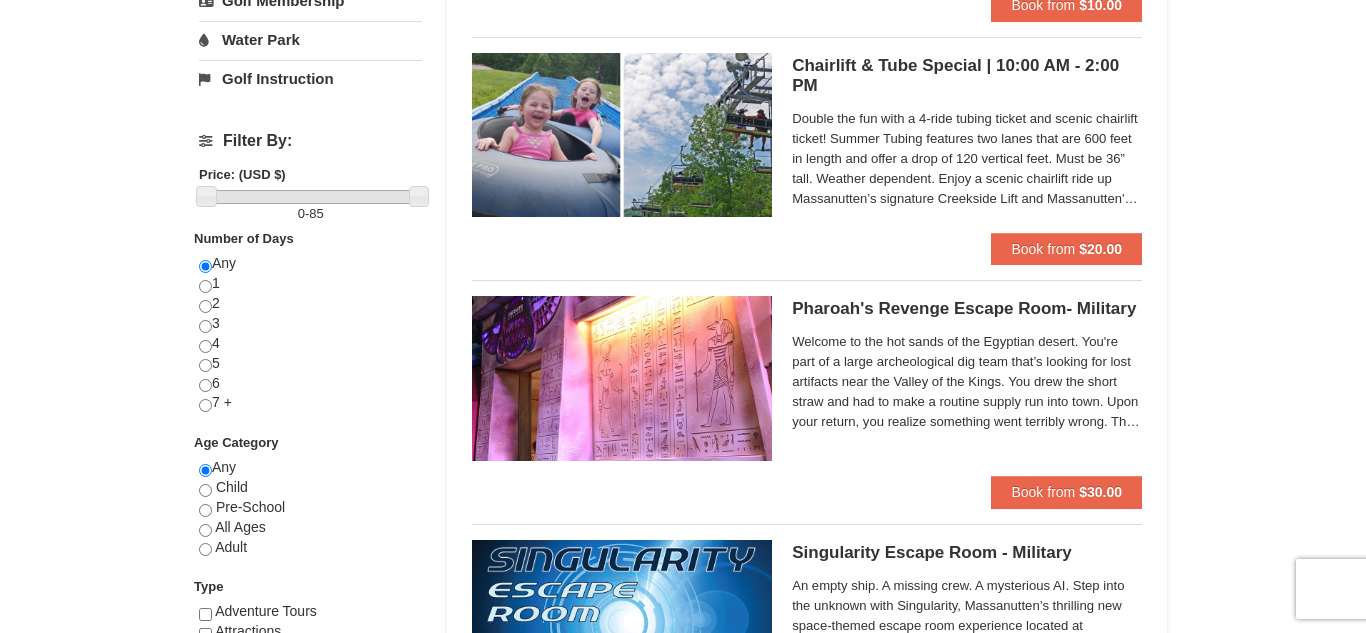 scroll, scrollTop: 619, scrollLeft: 0, axis: vertical 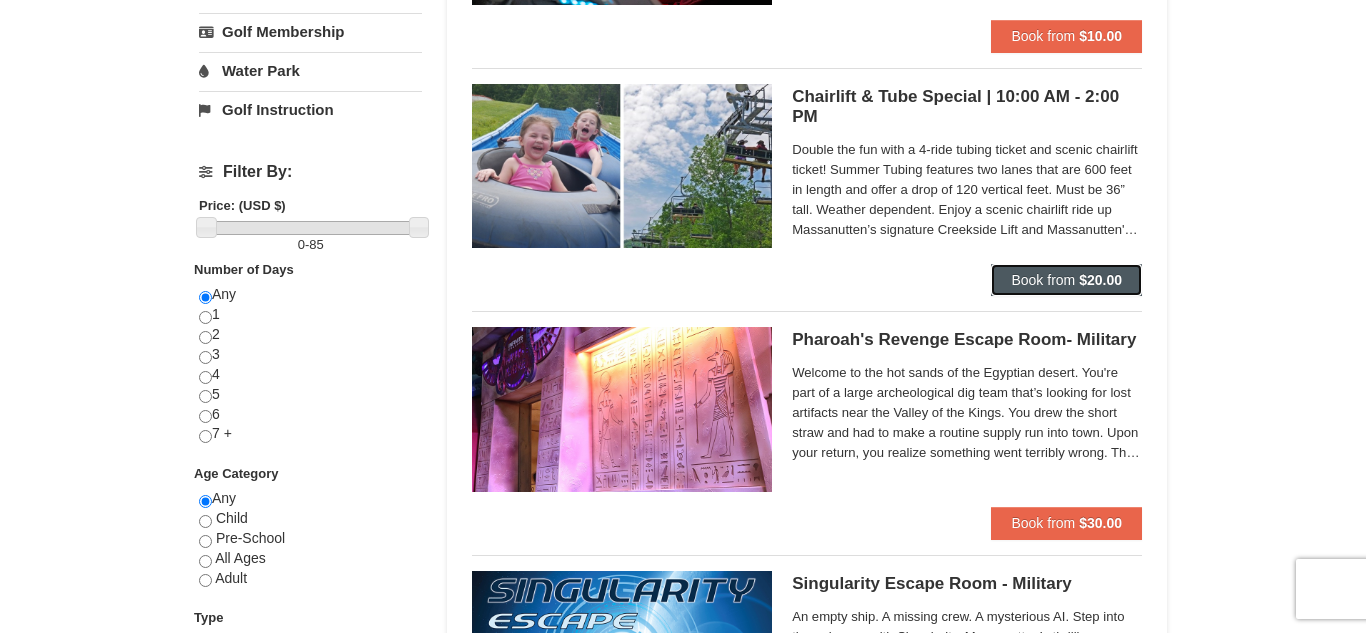 click on "Book from" at bounding box center [1043, 280] 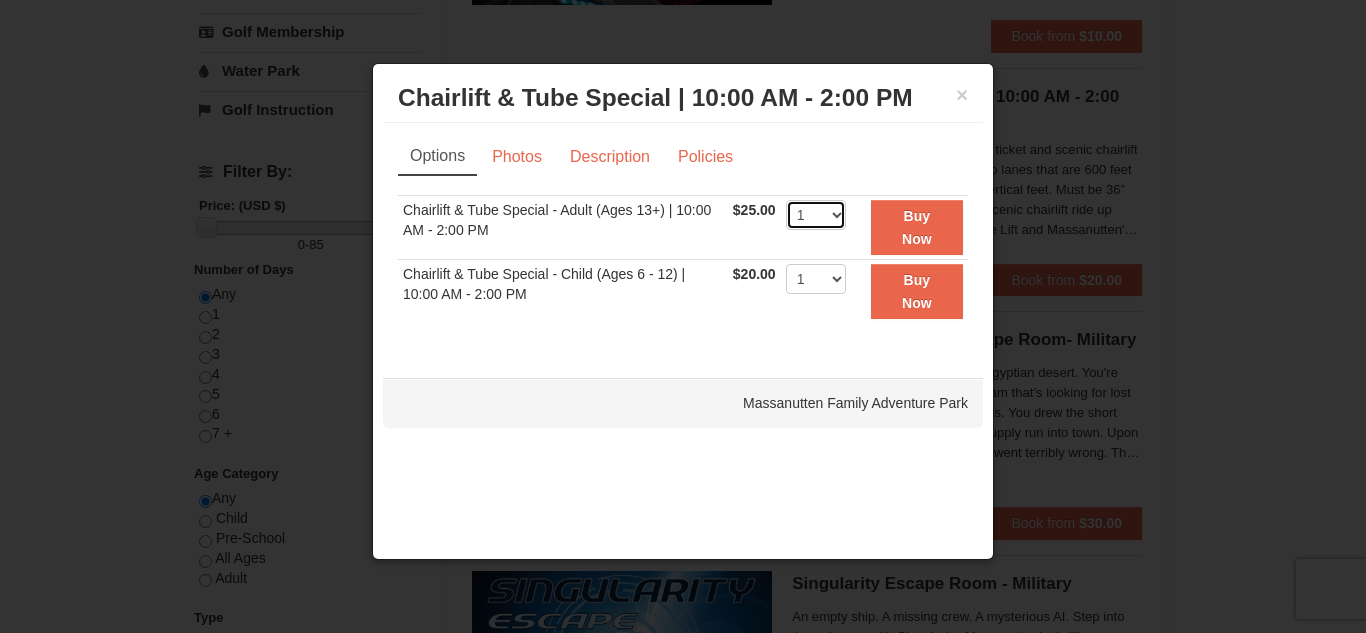 click on "1
2
3
4
5
6
7
8
9
10
11
12
13
14
15
16
17
18
19
20
21 22" at bounding box center (816, 215) 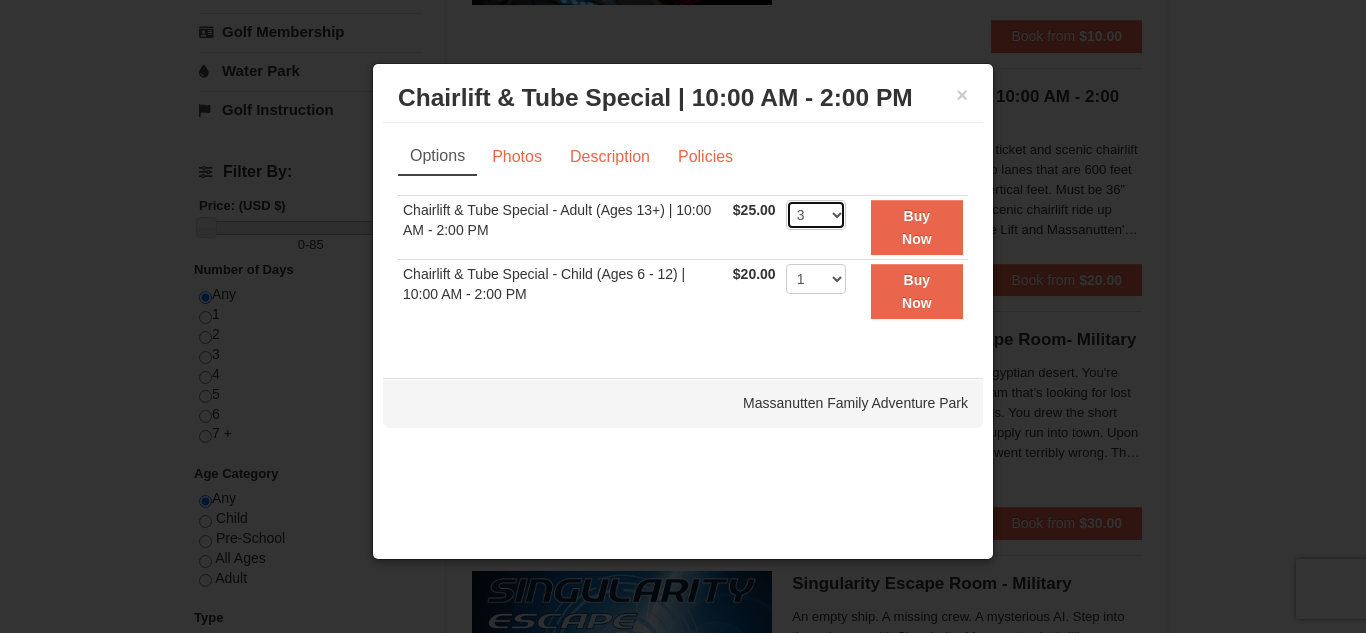 click on "1
2
3
4
5
6
7
8
9
10
11
12
13
14
15
16
17
18
19
20
21 22" at bounding box center [816, 215] 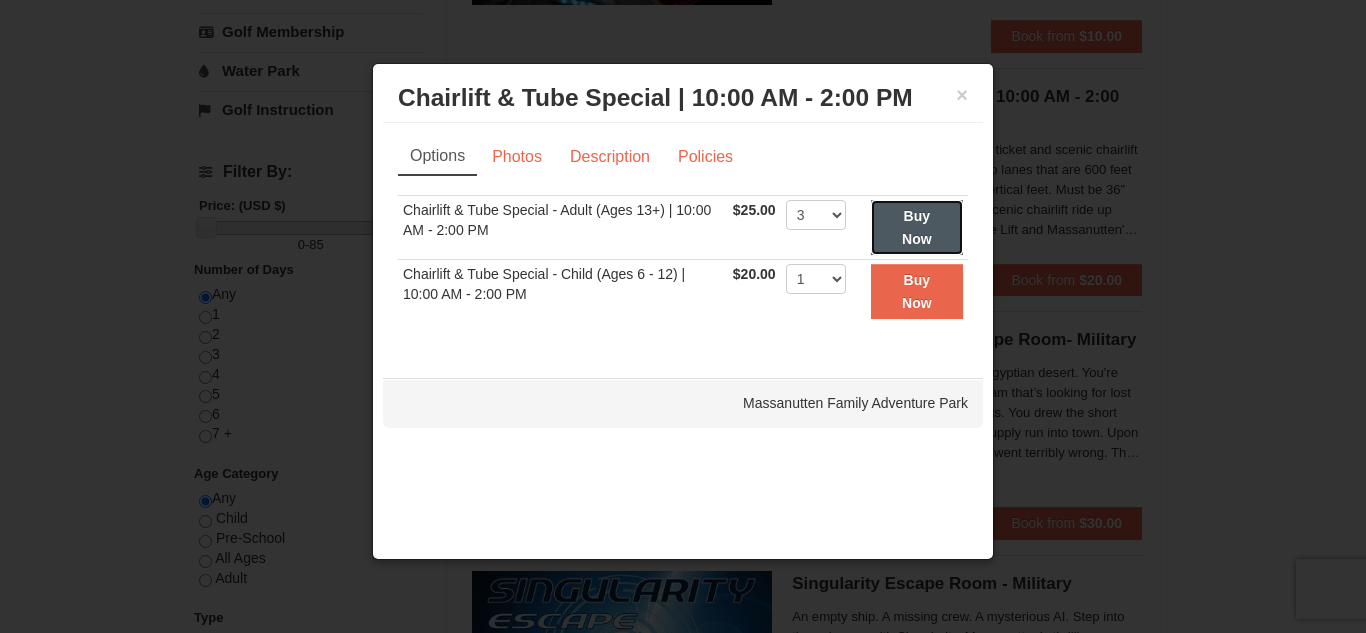 click on "Buy Now" at bounding box center [917, 227] 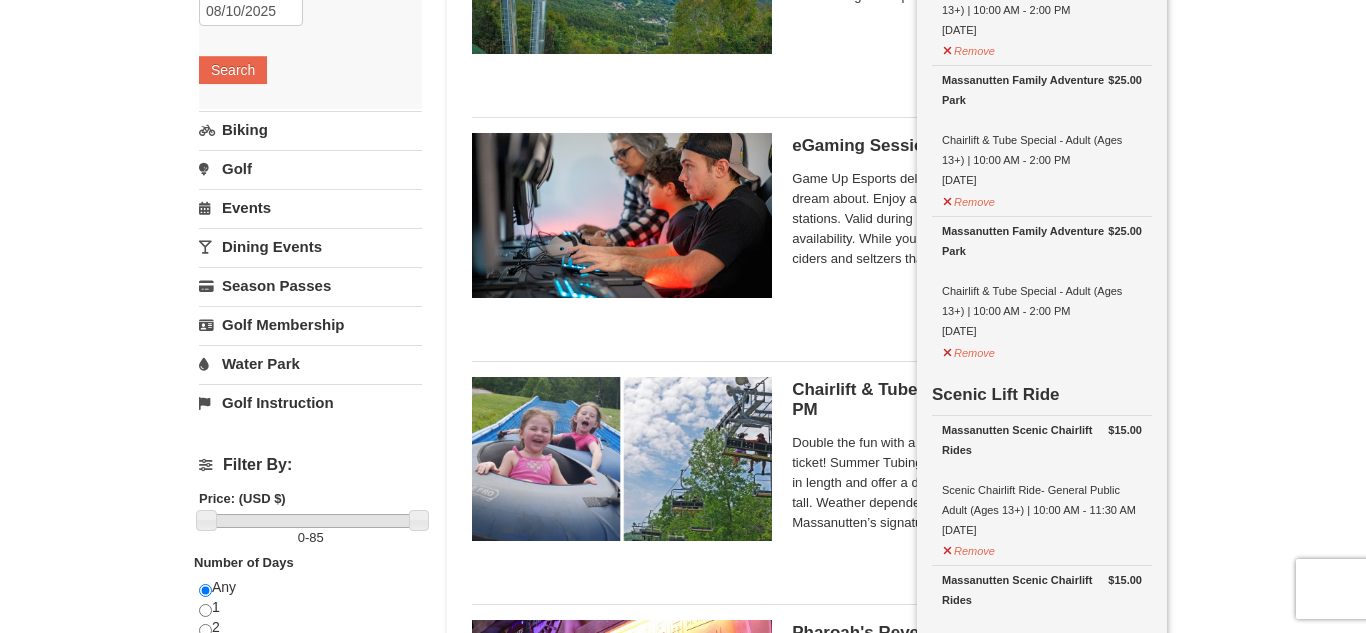 scroll, scrollTop: 366, scrollLeft: 0, axis: vertical 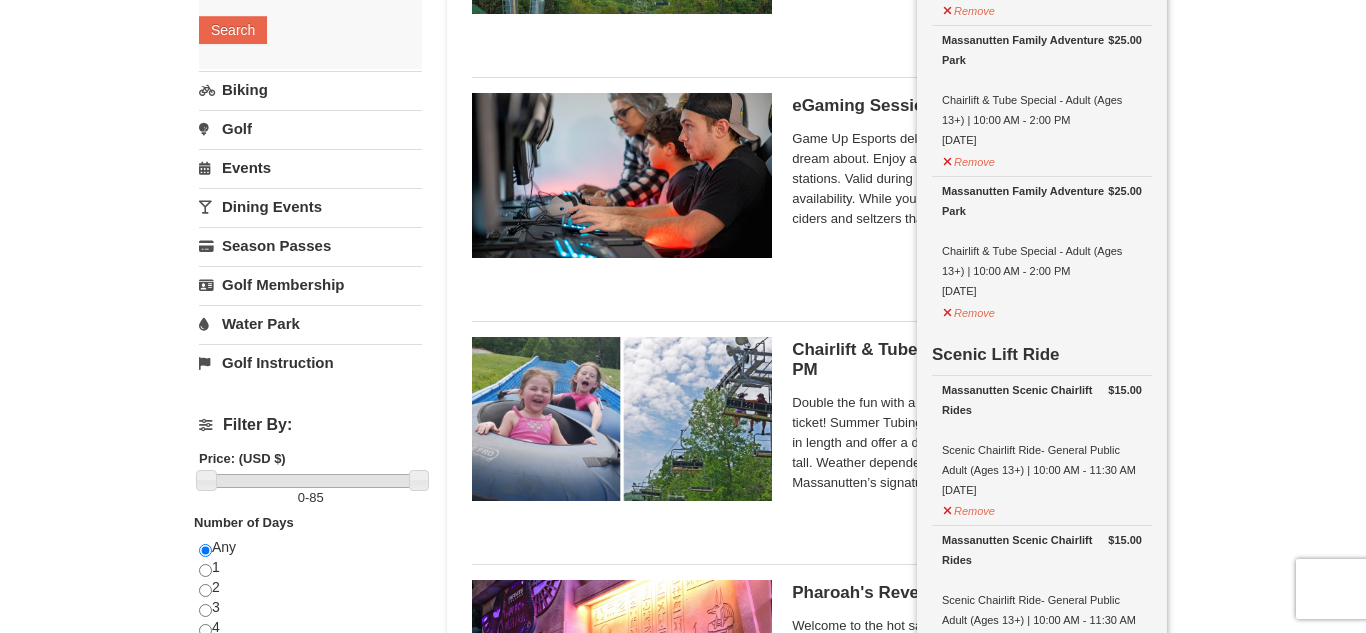 click on "Double the fun with a 4-ride tubing ticket and scenic chairlift ticket!
Summer Tubing features two lanes that are 600 feet in length and offer a drop of 120 vertical feet. Must be 36” tall. Weather dependent.
Enjoy a scenic chairlift ride up Massanutten’s signature Creekside Lift and Massanutten's NEW Peak Express Lift. Bring a camera to capture the panoramic views of the surrounding ski slopes and mountains." at bounding box center [967, 443] 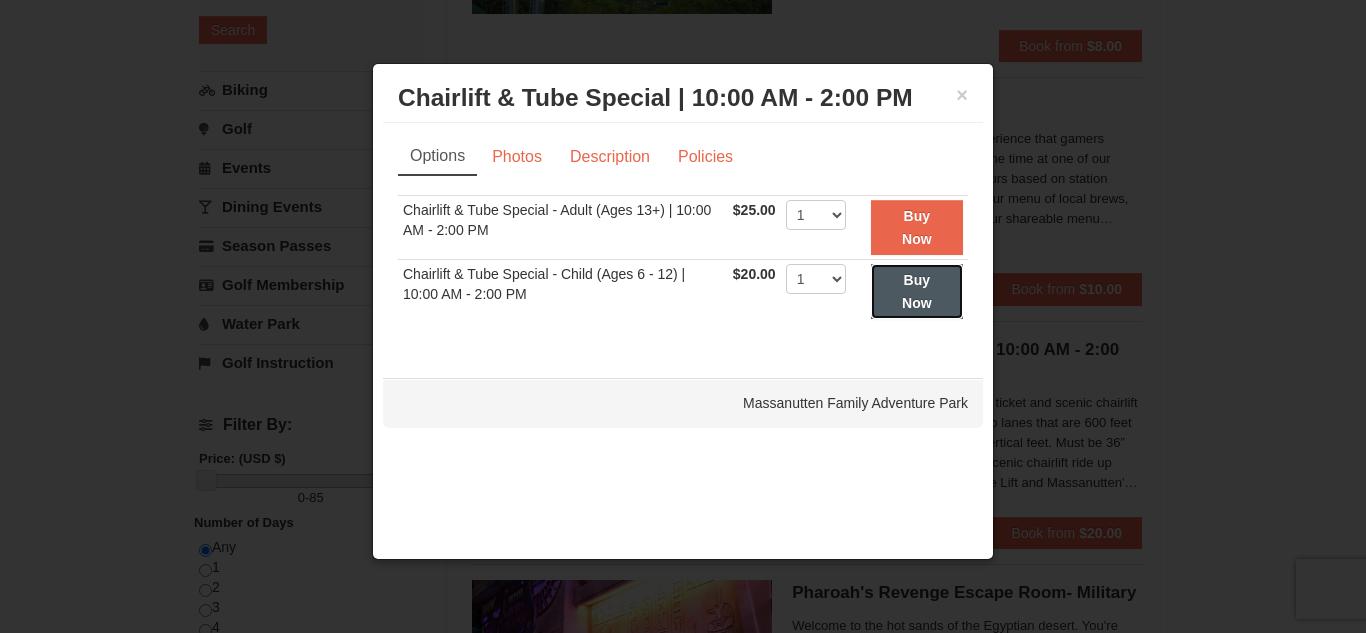 click on "Buy Now" at bounding box center [917, 291] 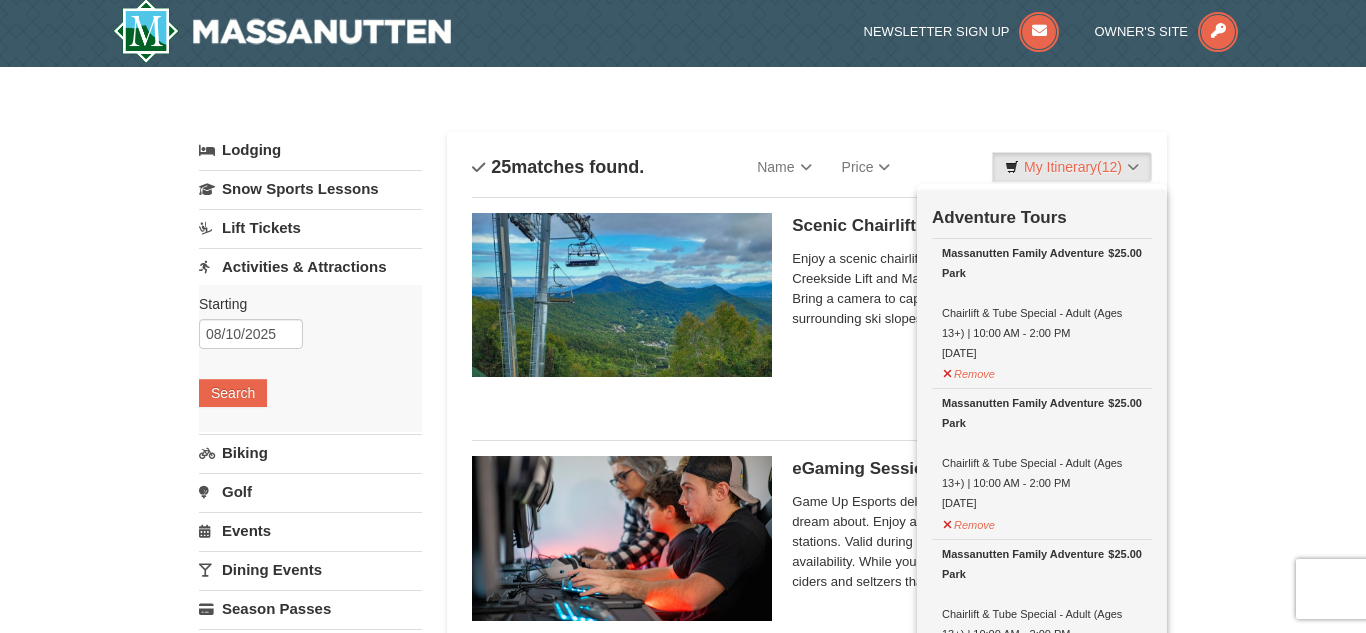 scroll, scrollTop: 6, scrollLeft: 0, axis: vertical 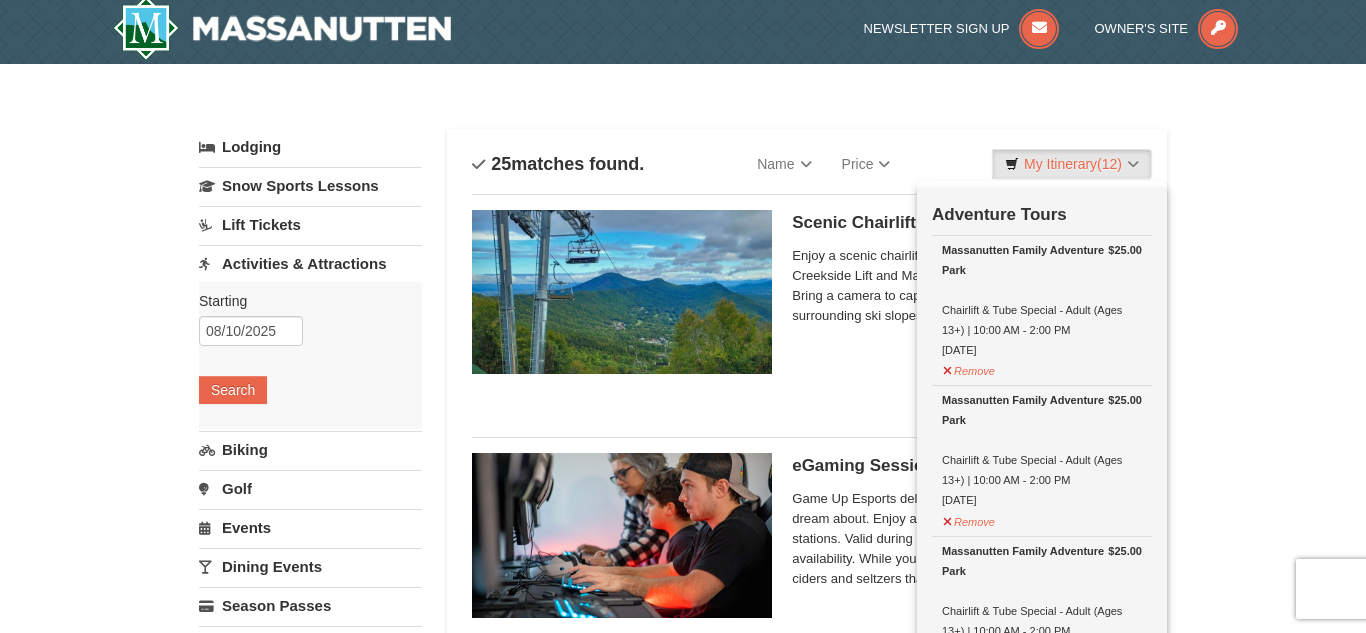 click on "Scenic Chairlift Ride | 10:00 AM - 11:30 AM  Massanutten Scenic Chairlift Rides
Enjoy a scenic chairlift ride up Massanutten’s signature Creekside Lift and Massanutten's NEW Peak Express Lift. Bring a camera to capture the panoramic views of the surrounding ski slopes and mountains." at bounding box center (967, 300) 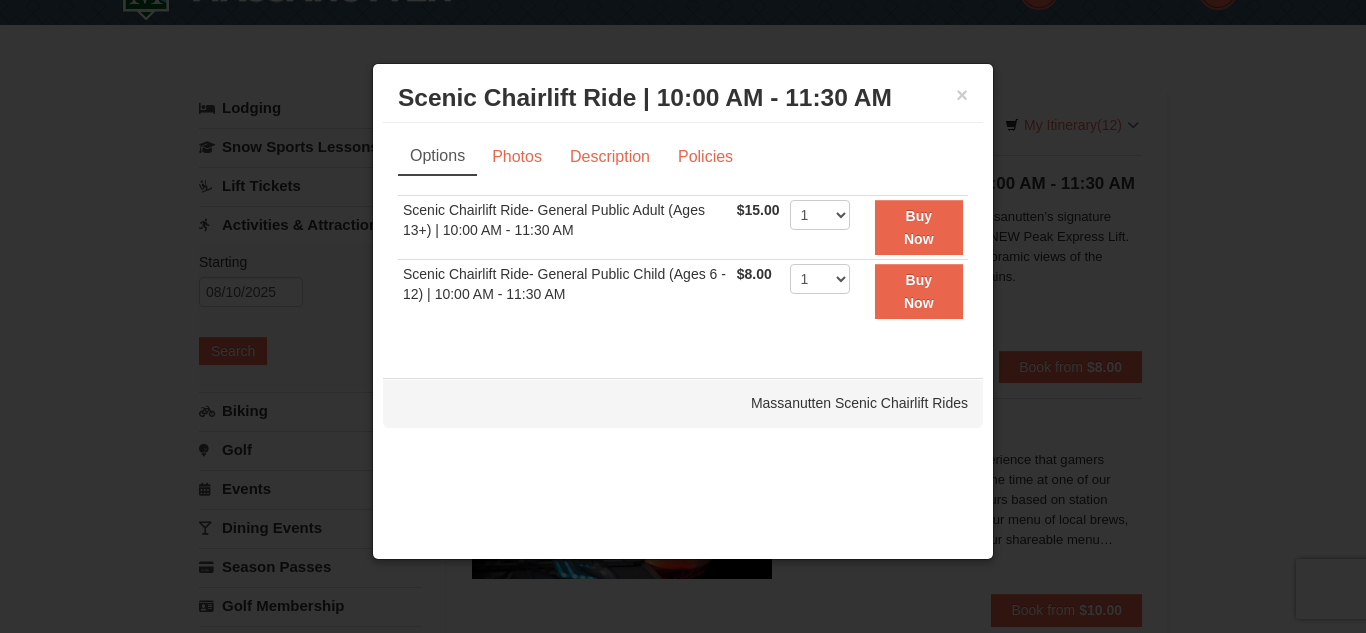 scroll, scrollTop: 46, scrollLeft: 0, axis: vertical 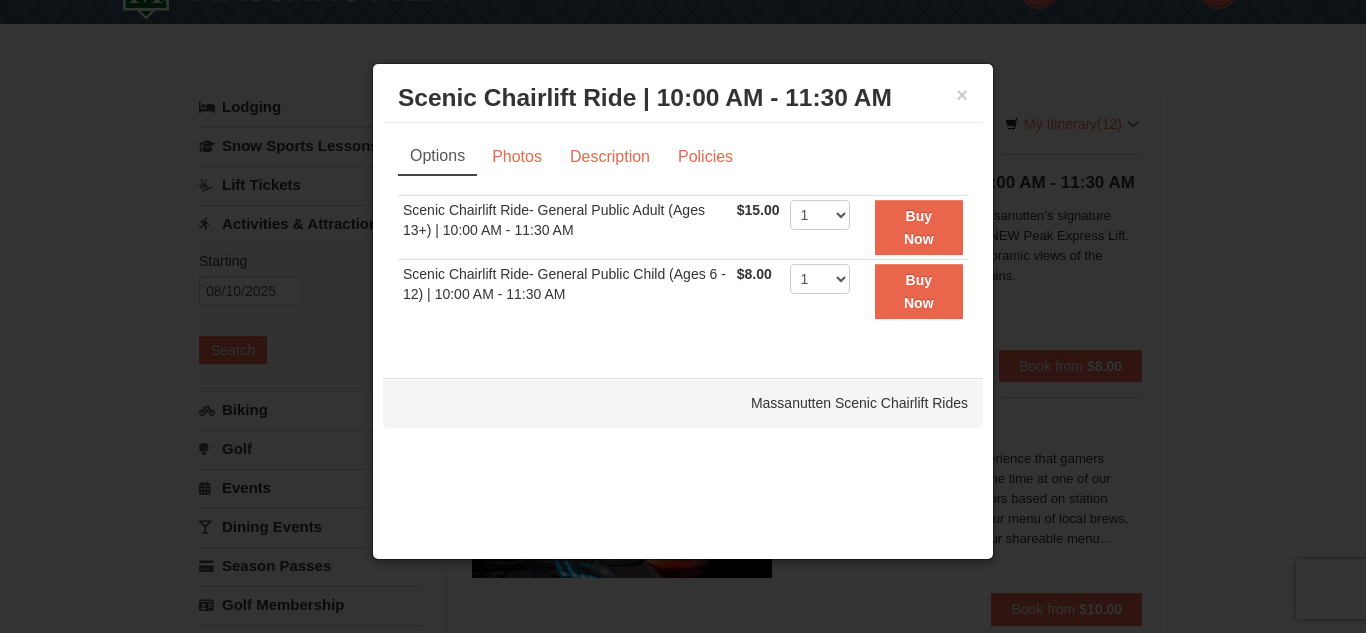click at bounding box center (683, 316) 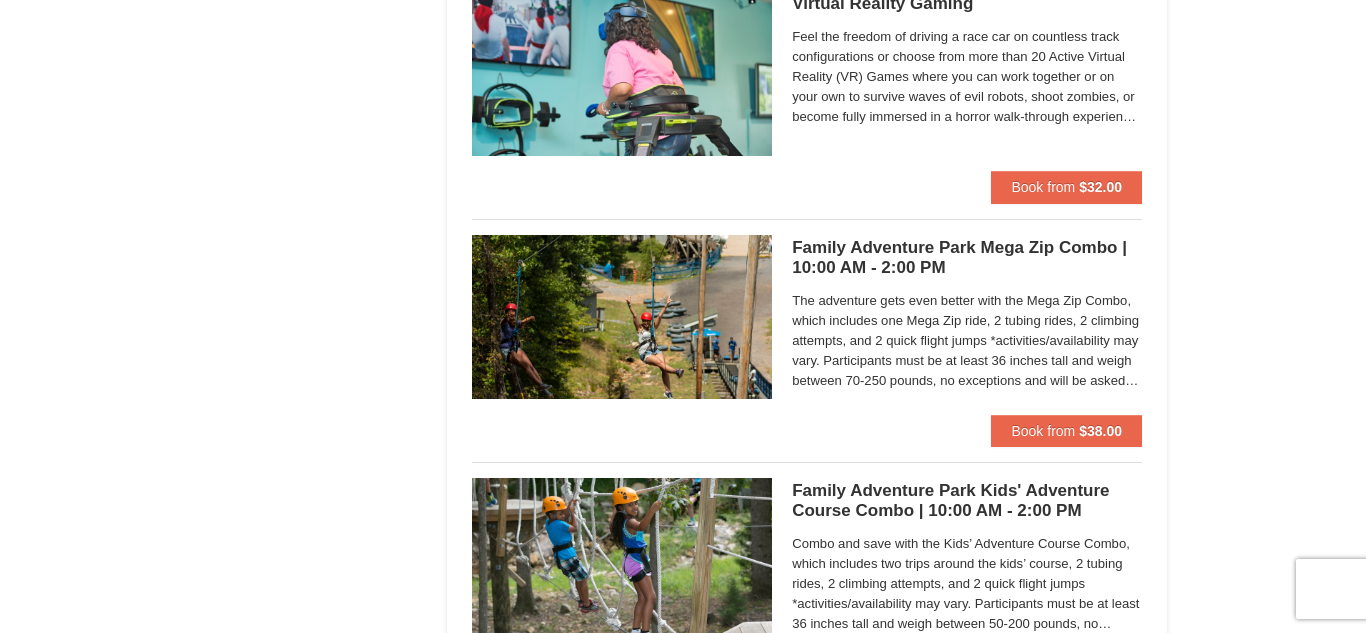 scroll, scrollTop: 4646, scrollLeft: 0, axis: vertical 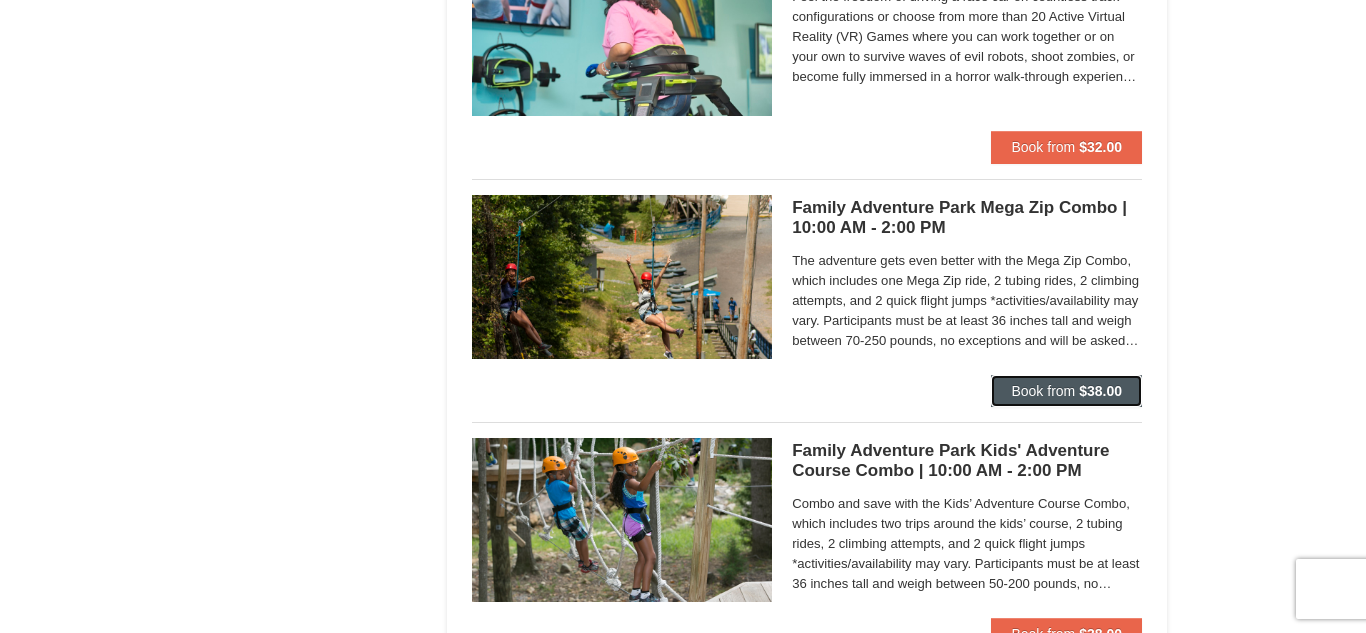 click on "Book from" at bounding box center [1043, 391] 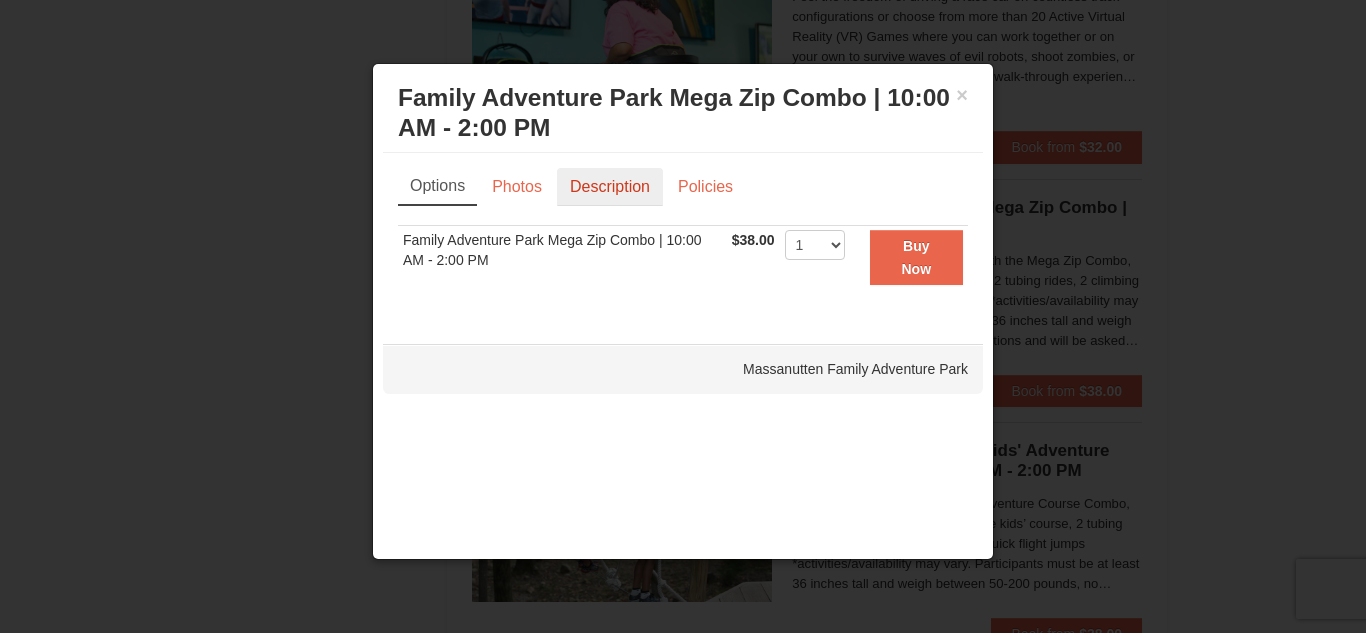 click on "Description" at bounding box center (610, 187) 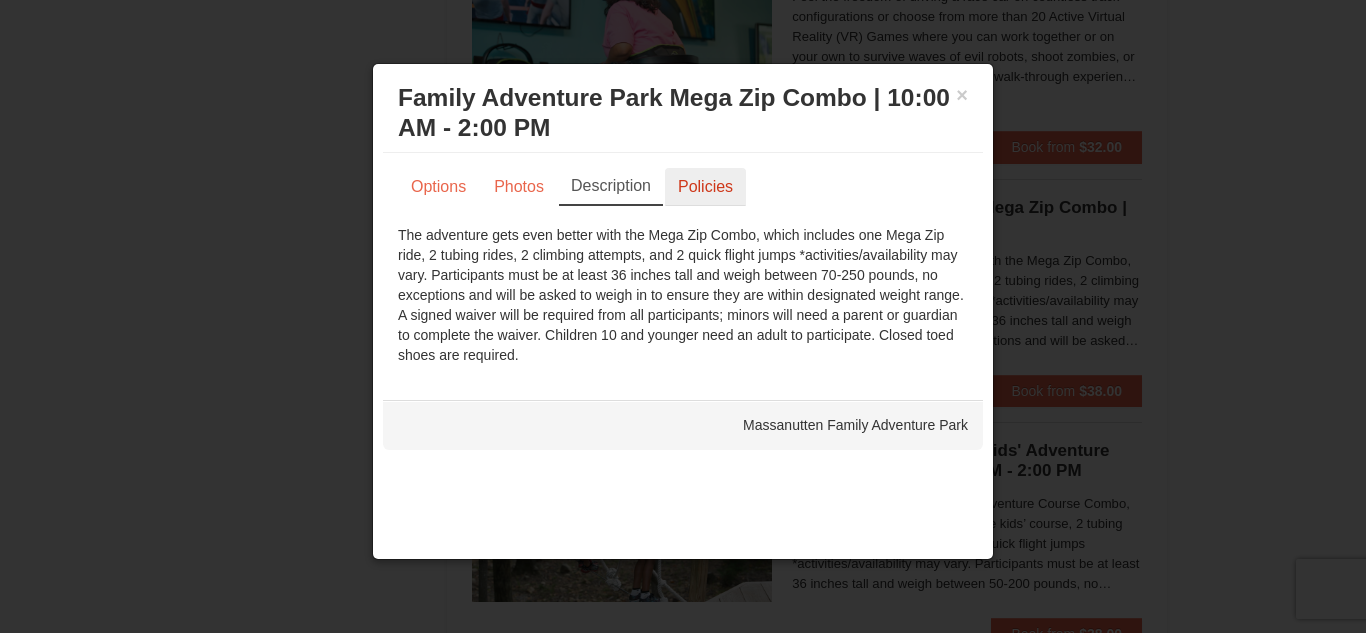 click on "Policies" at bounding box center (705, 187) 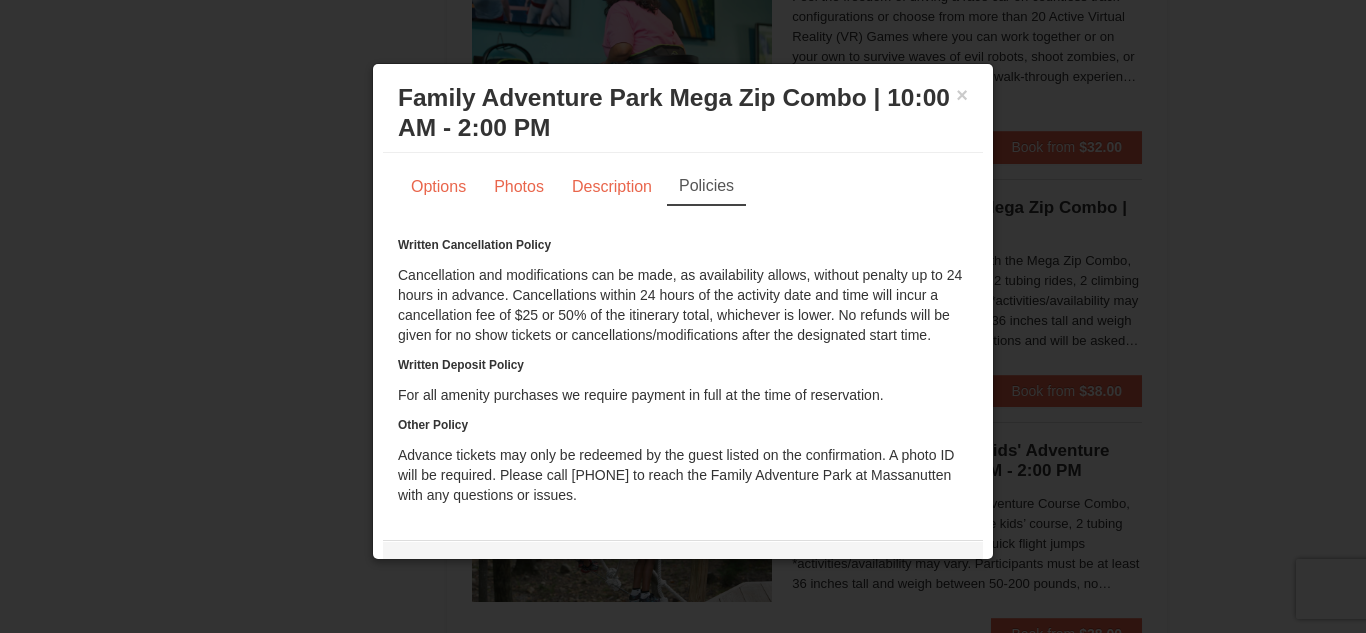 click at bounding box center (683, 316) 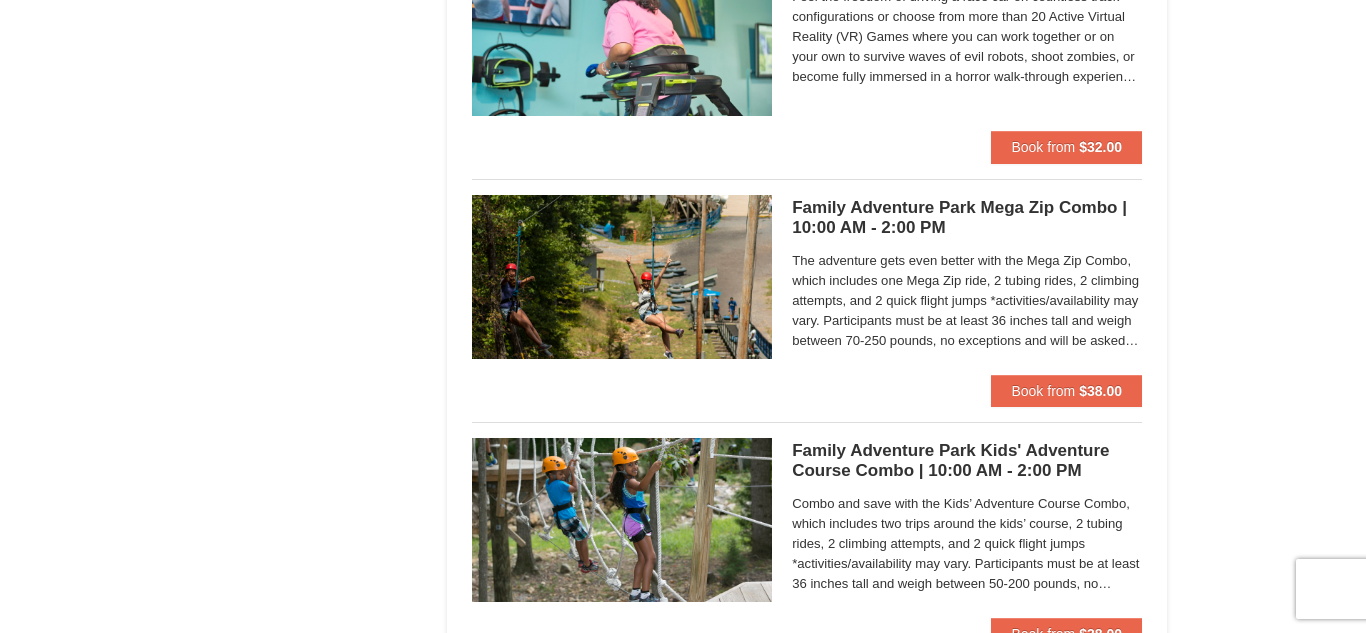 click on "Family Adventure Park Mega Zip Combo | 10:00 AM - 2:00 PM  Massanutten Family Adventure Park" at bounding box center (967, 218) 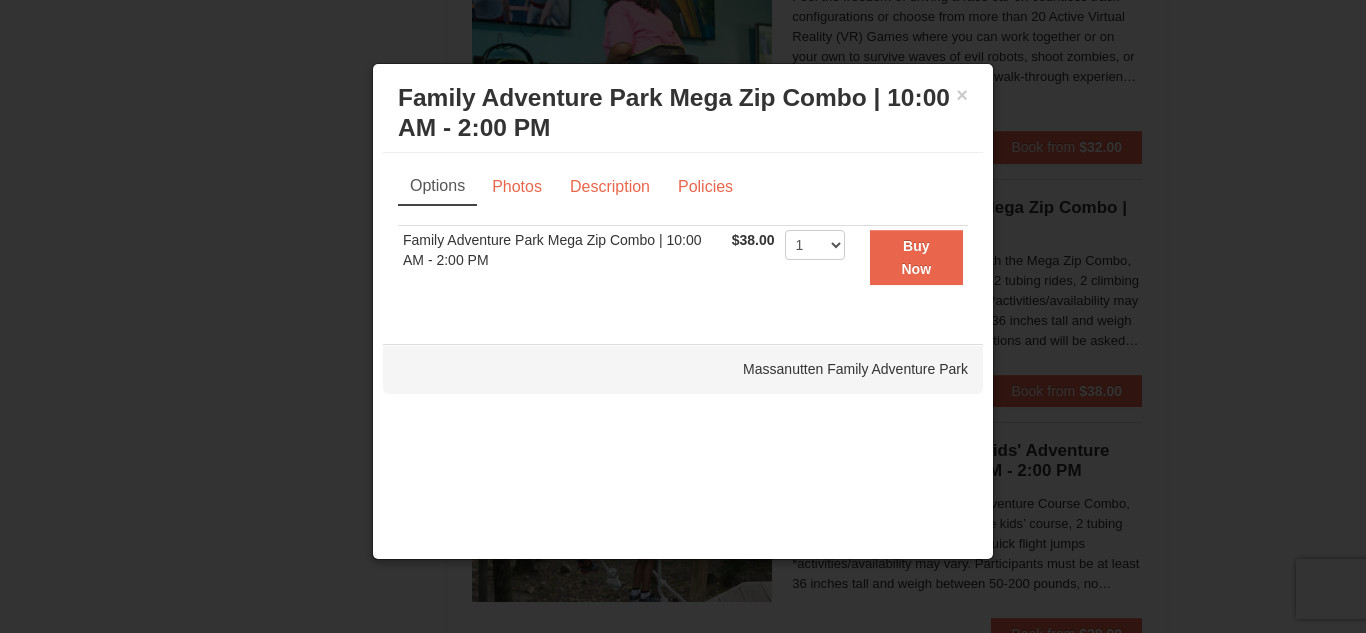 click at bounding box center [683, 316] 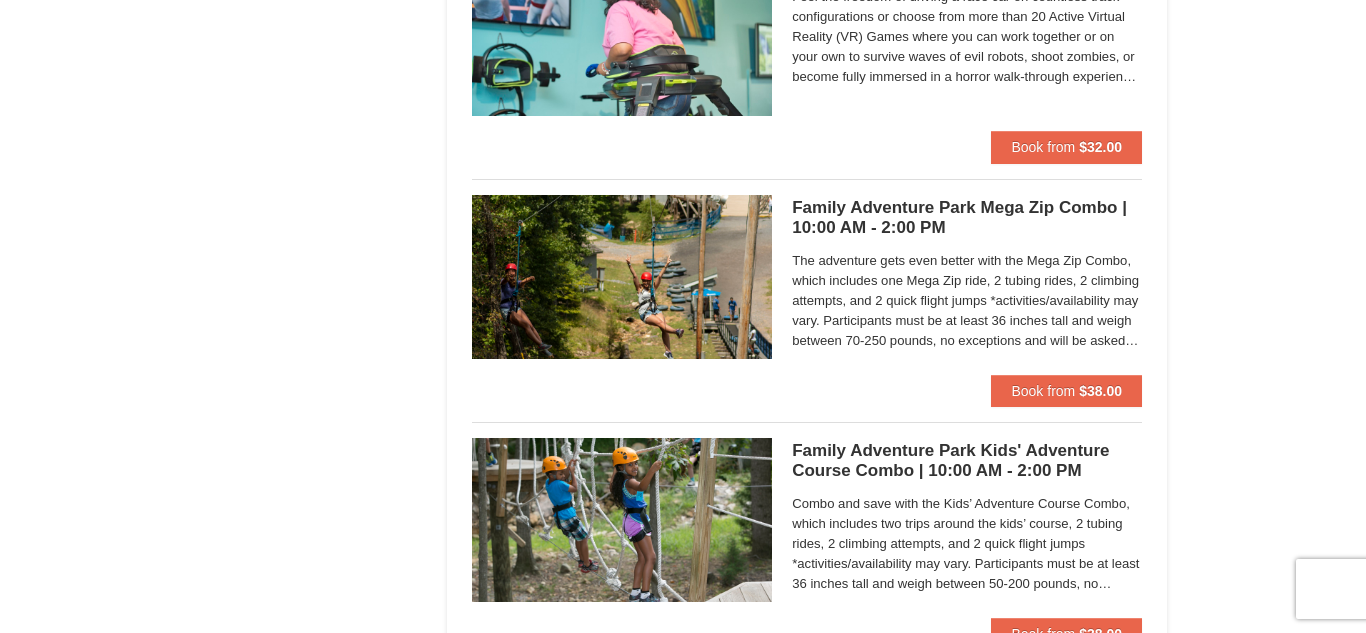 click on "Family Adventure Park Mega Zip Combo | 10:00 AM - 2:00 PM  Massanutten Family Adventure Park" at bounding box center [967, 218] 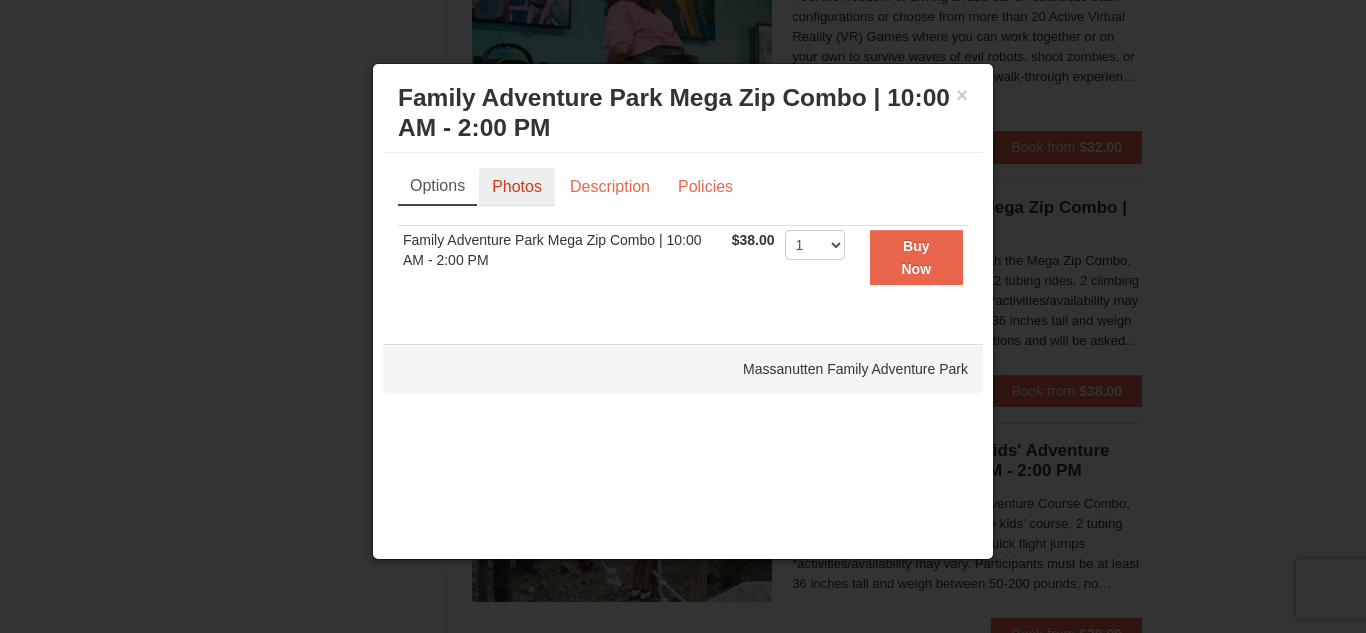 click on "Photos" at bounding box center [517, 187] 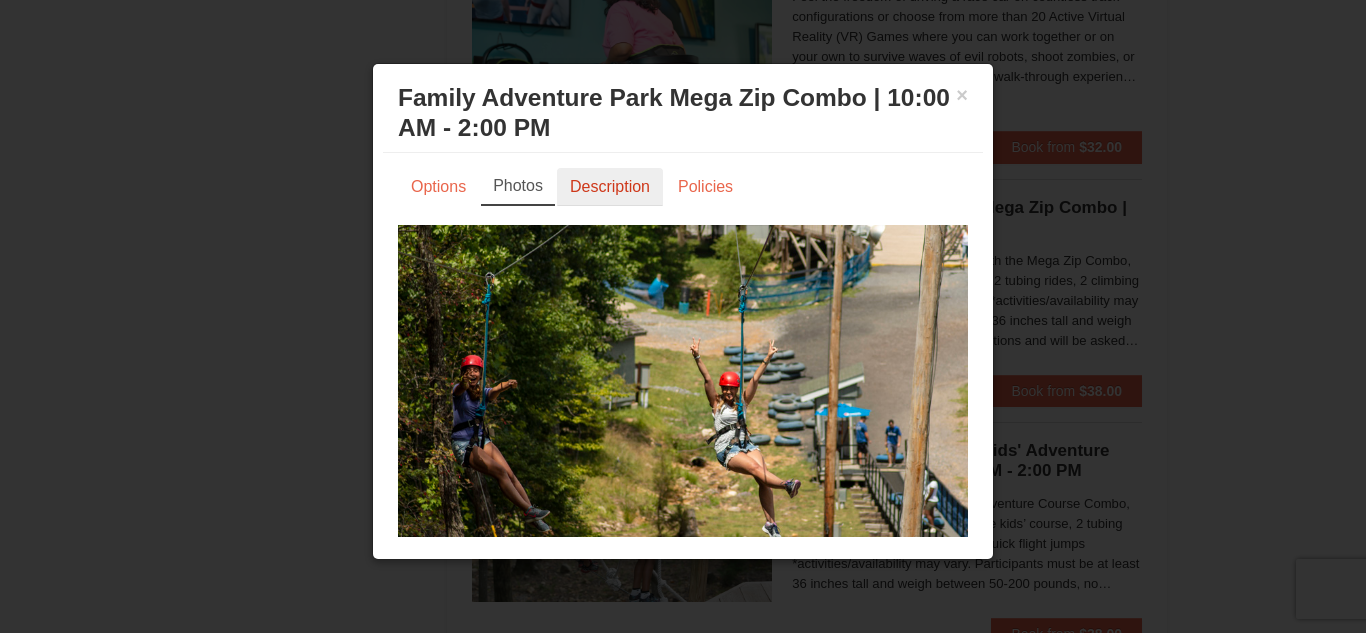 click on "Description" at bounding box center (610, 187) 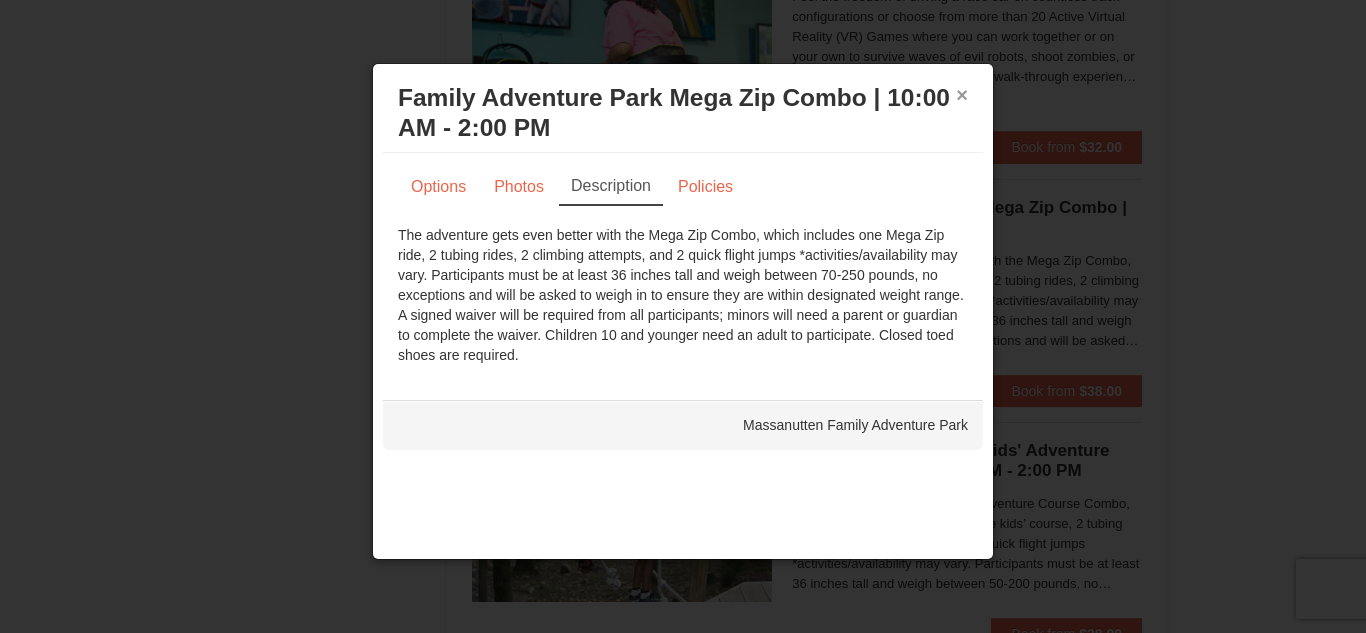 click on "×" at bounding box center [962, 95] 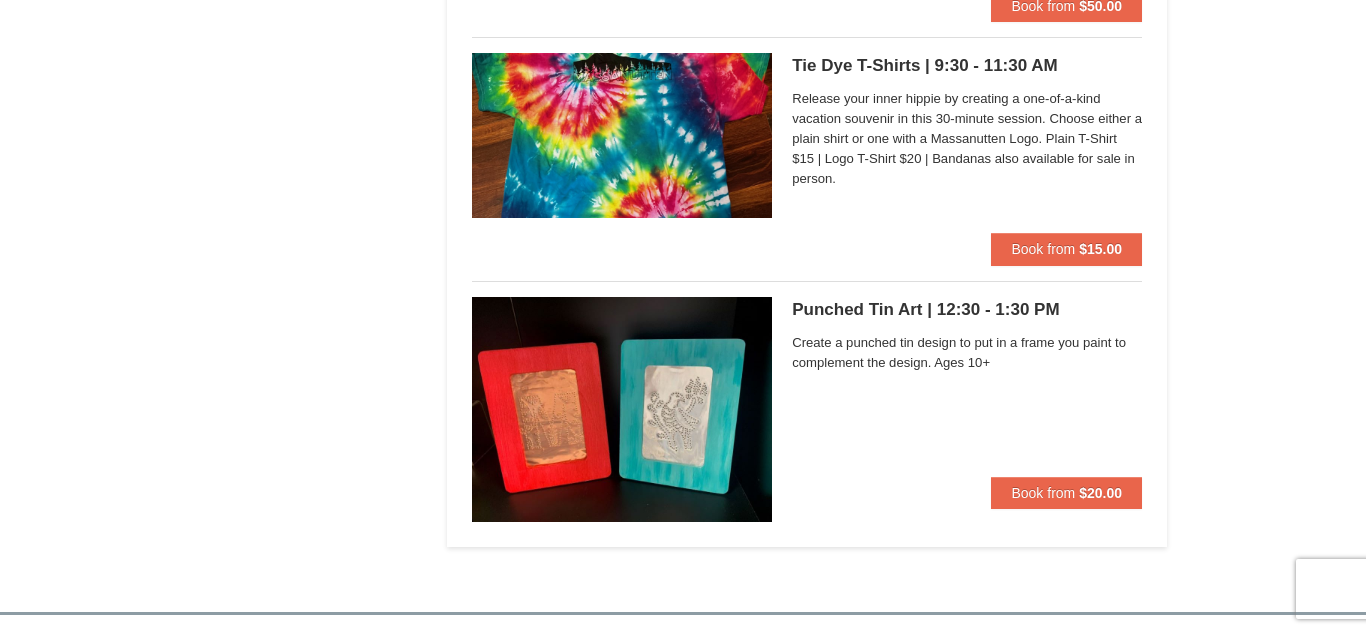 scroll, scrollTop: 5795, scrollLeft: 0, axis: vertical 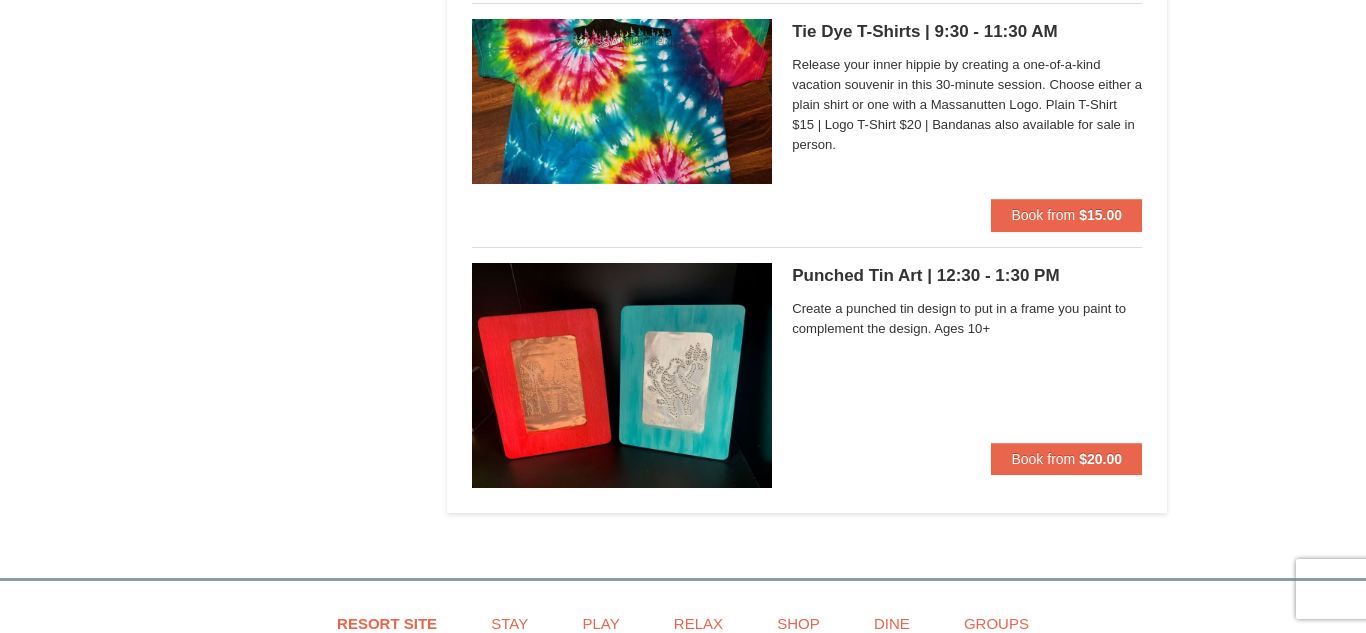 click on "Create a punched tin design to put in a frame you paint to complement the design. Ages 10+" at bounding box center (967, 319) 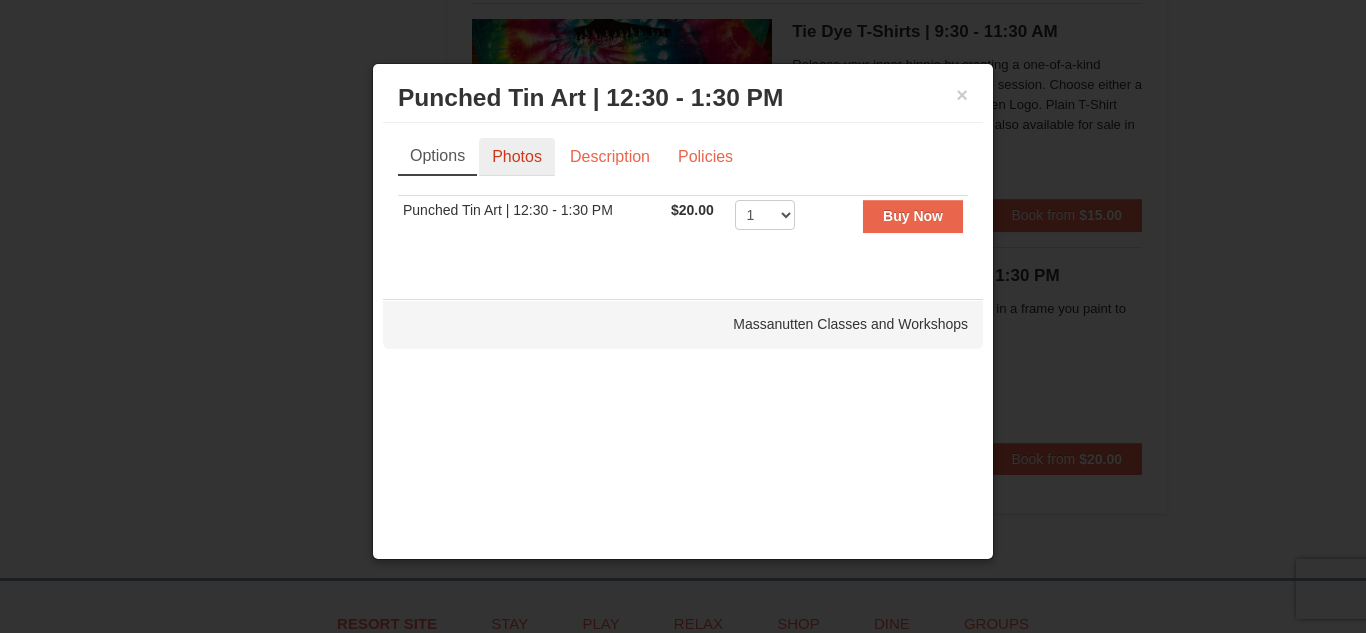 click on "Photos" at bounding box center [517, 157] 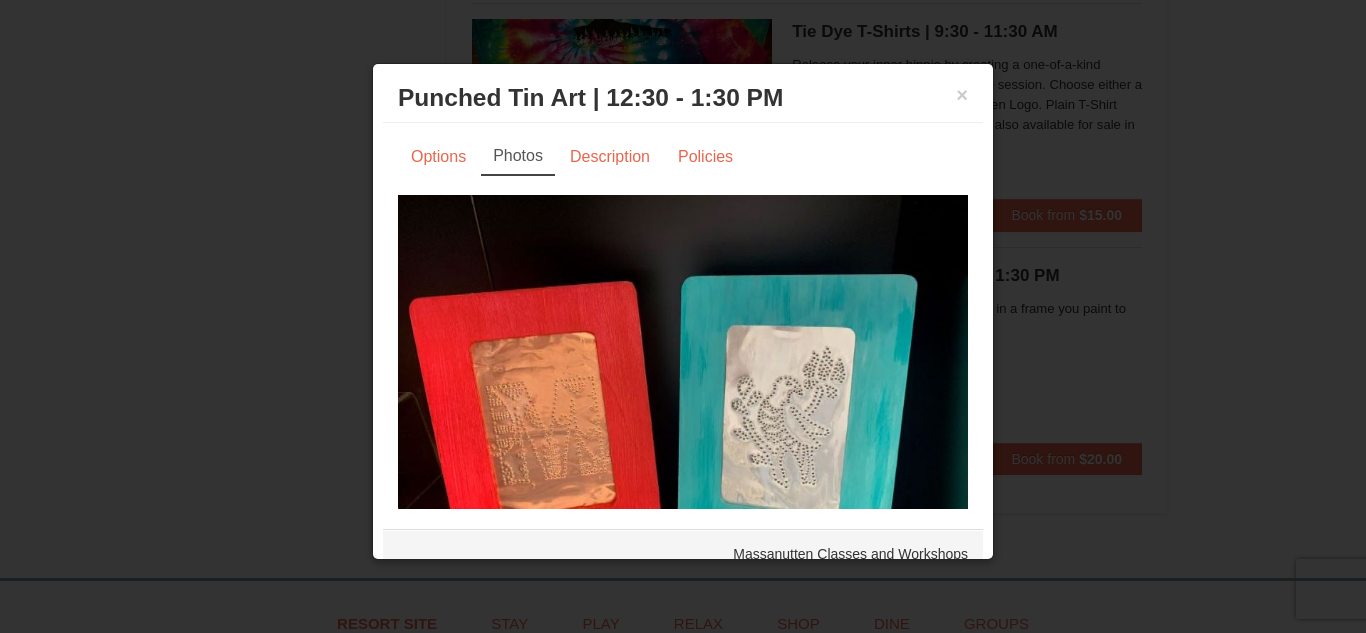 click at bounding box center (683, 409) 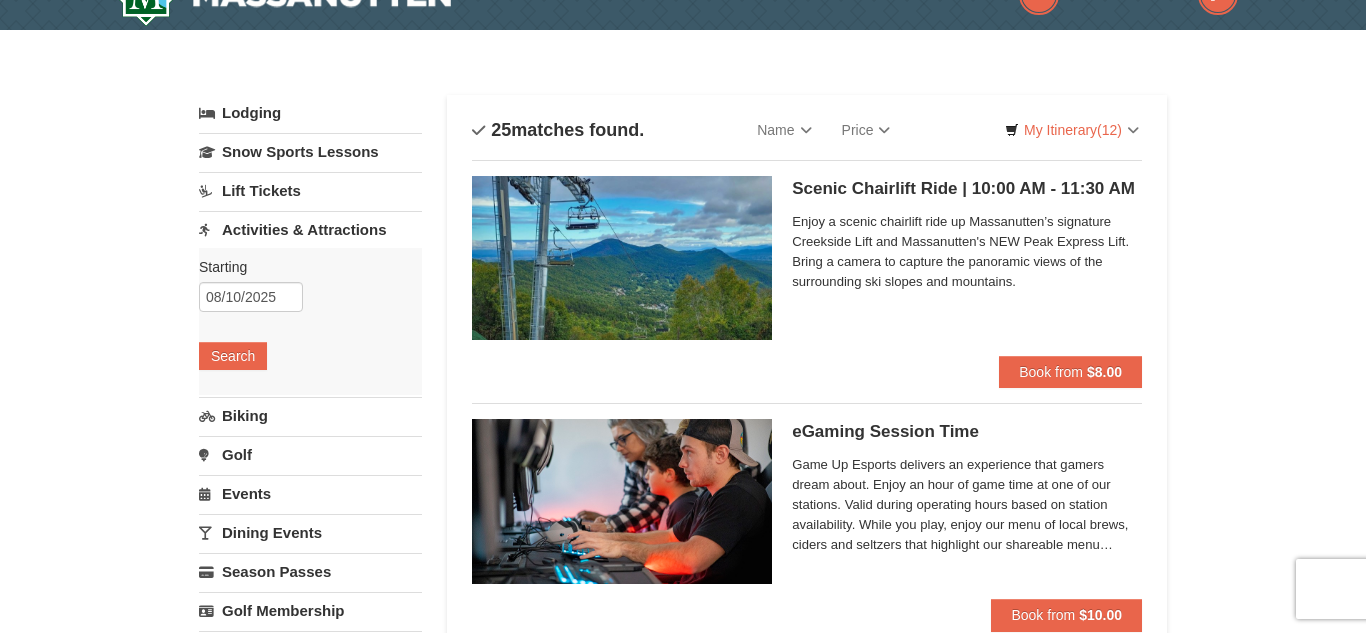 scroll, scrollTop: 0, scrollLeft: 0, axis: both 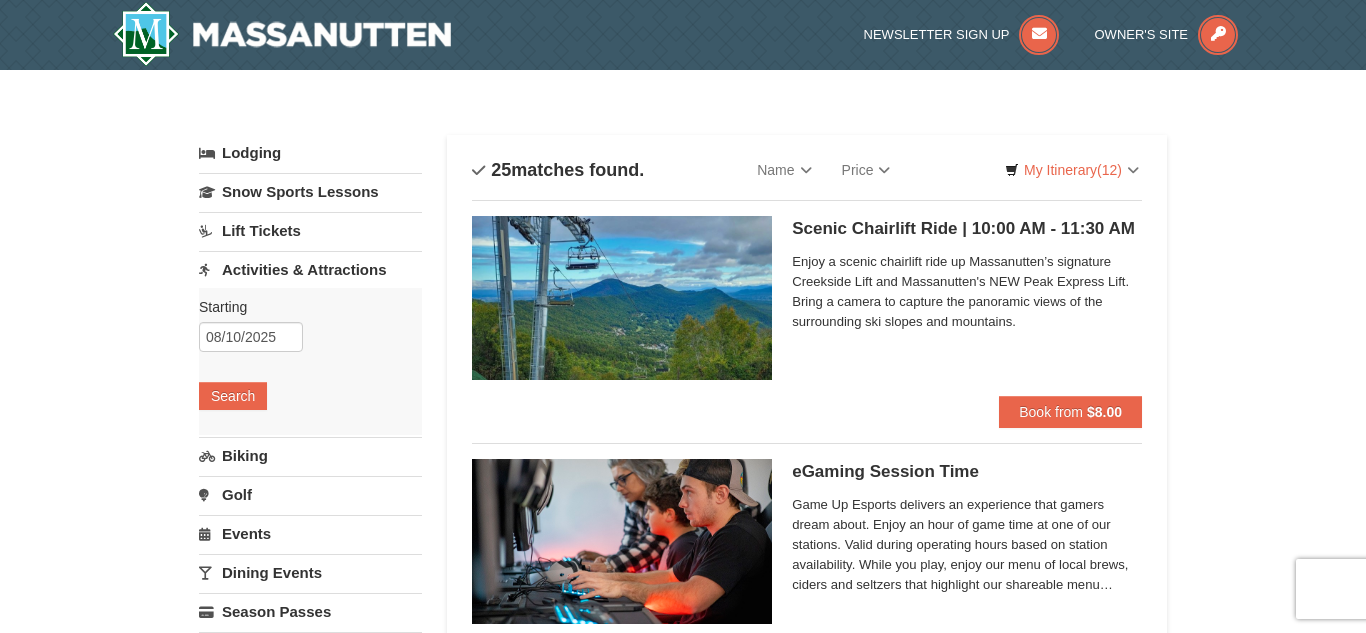 click on "Lift Tickets" at bounding box center [310, 230] 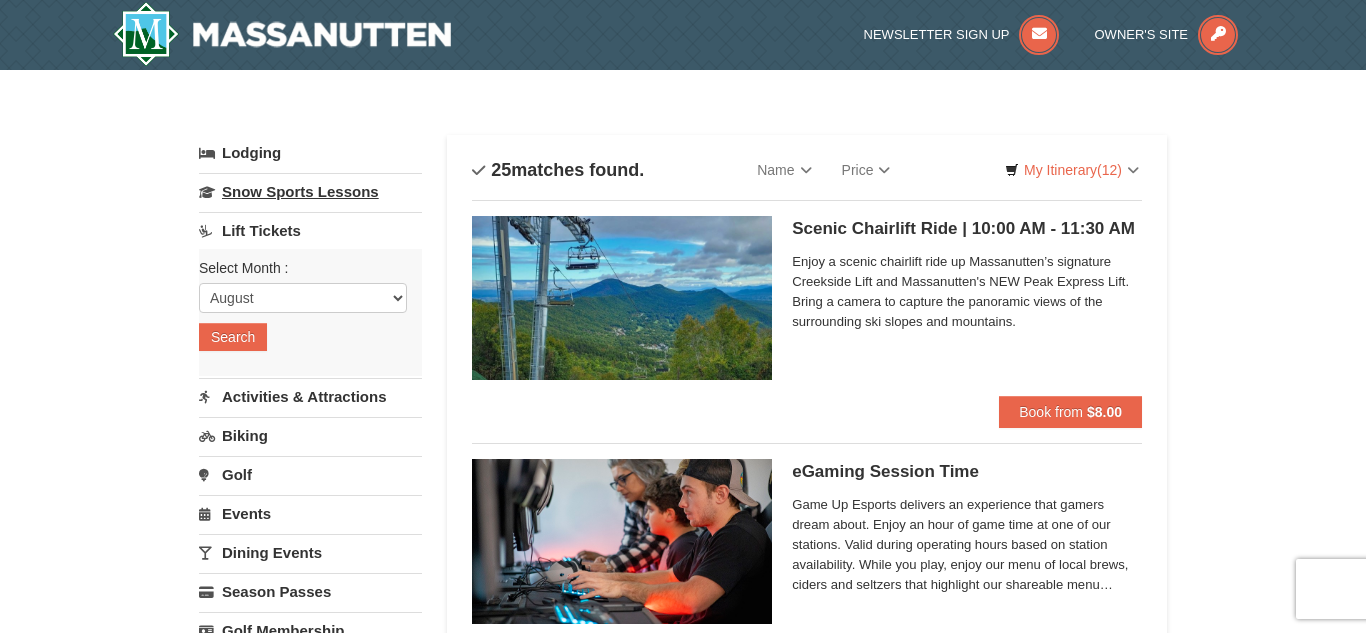 click on "Snow Sports Lessons" at bounding box center (310, 191) 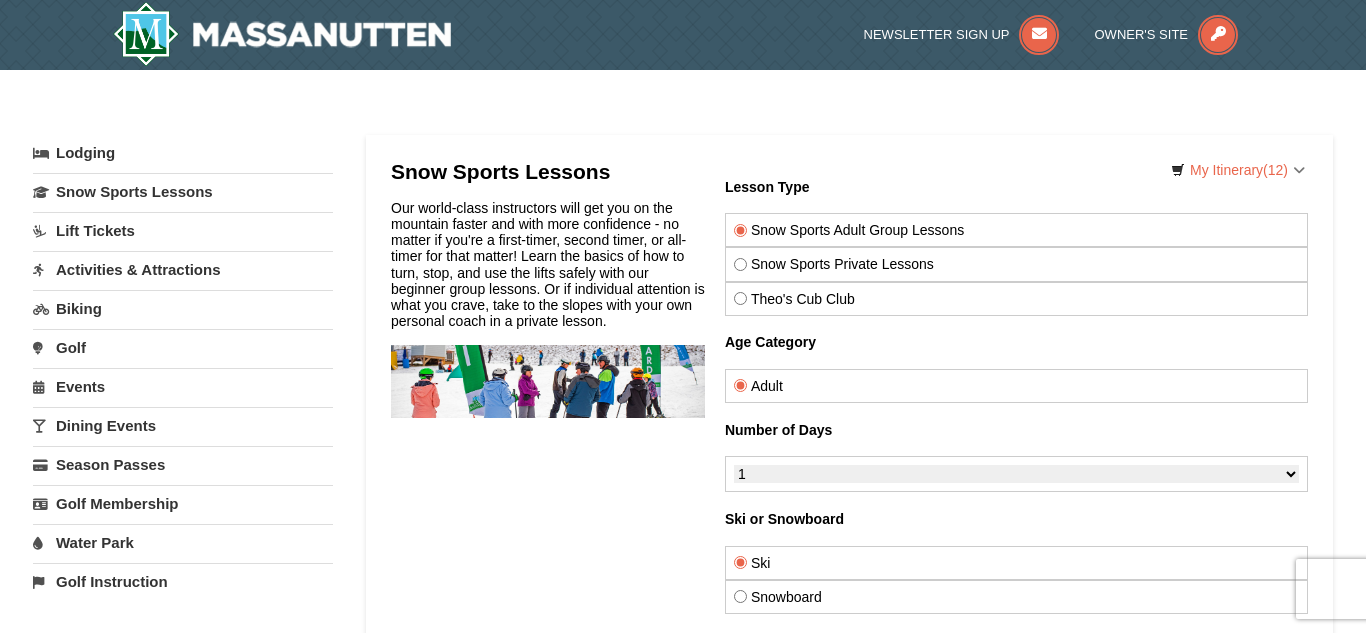 scroll, scrollTop: 0, scrollLeft: 0, axis: both 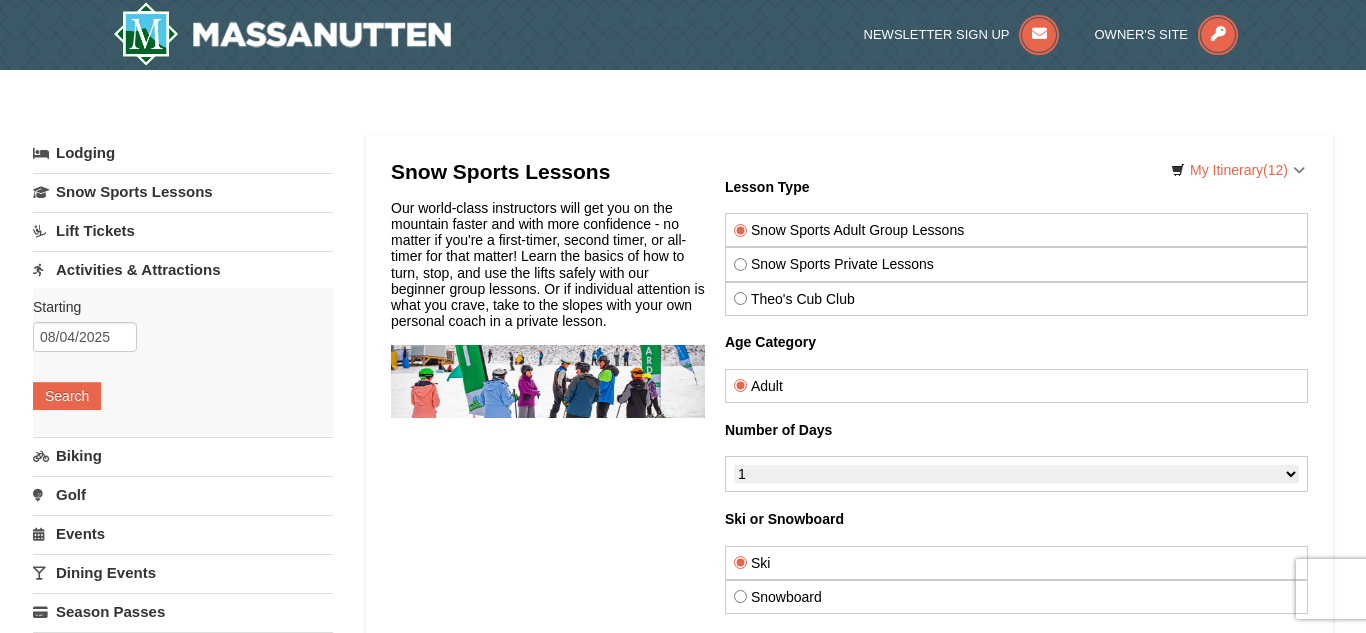 click on "Activities & Attractions" at bounding box center (183, 269) 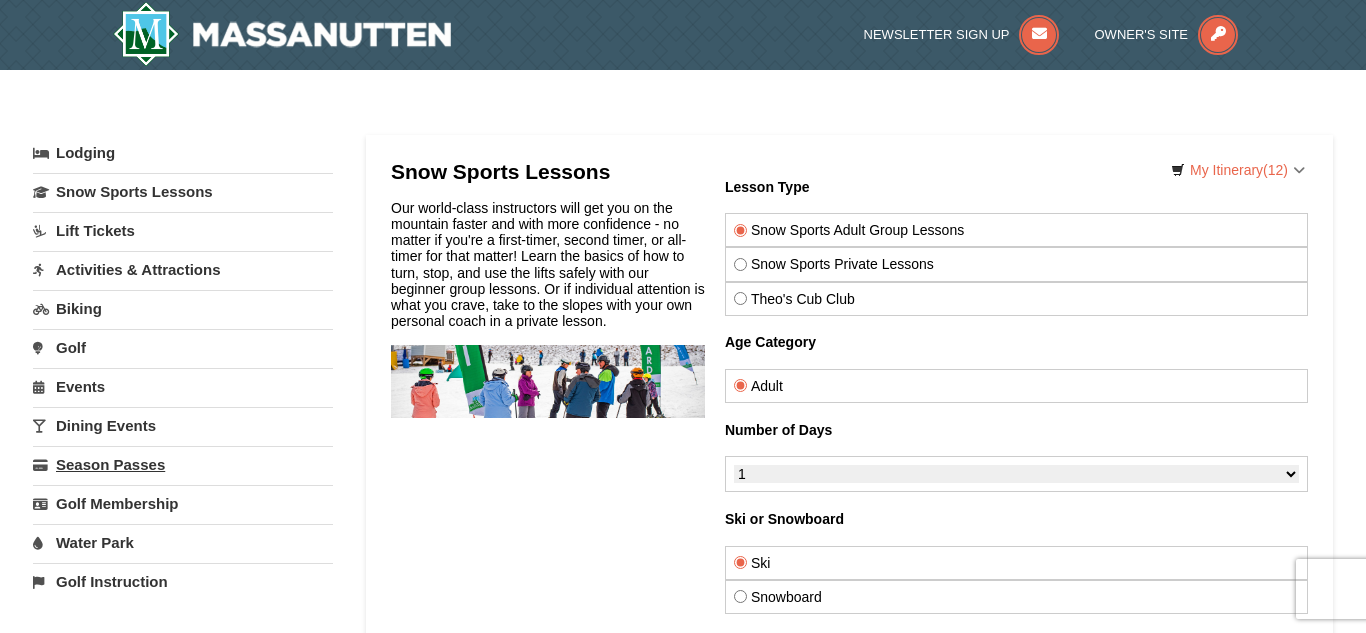 click on "Season Passes" at bounding box center (183, 464) 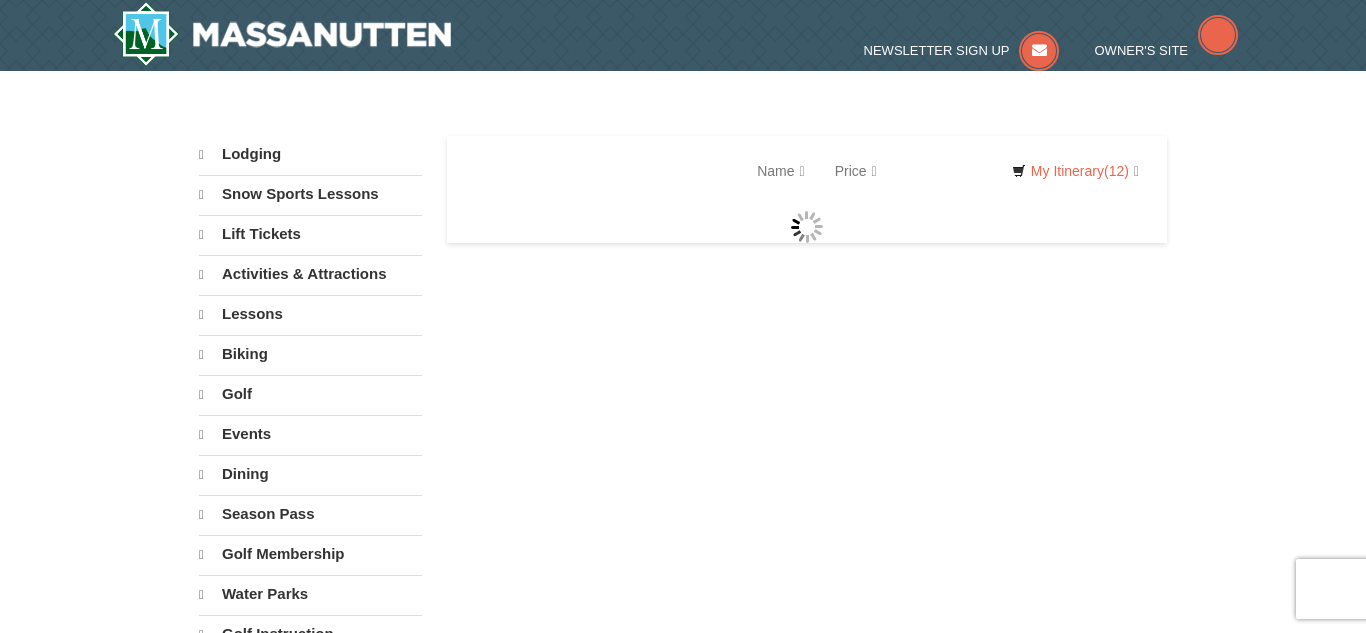 scroll, scrollTop: 0, scrollLeft: 0, axis: both 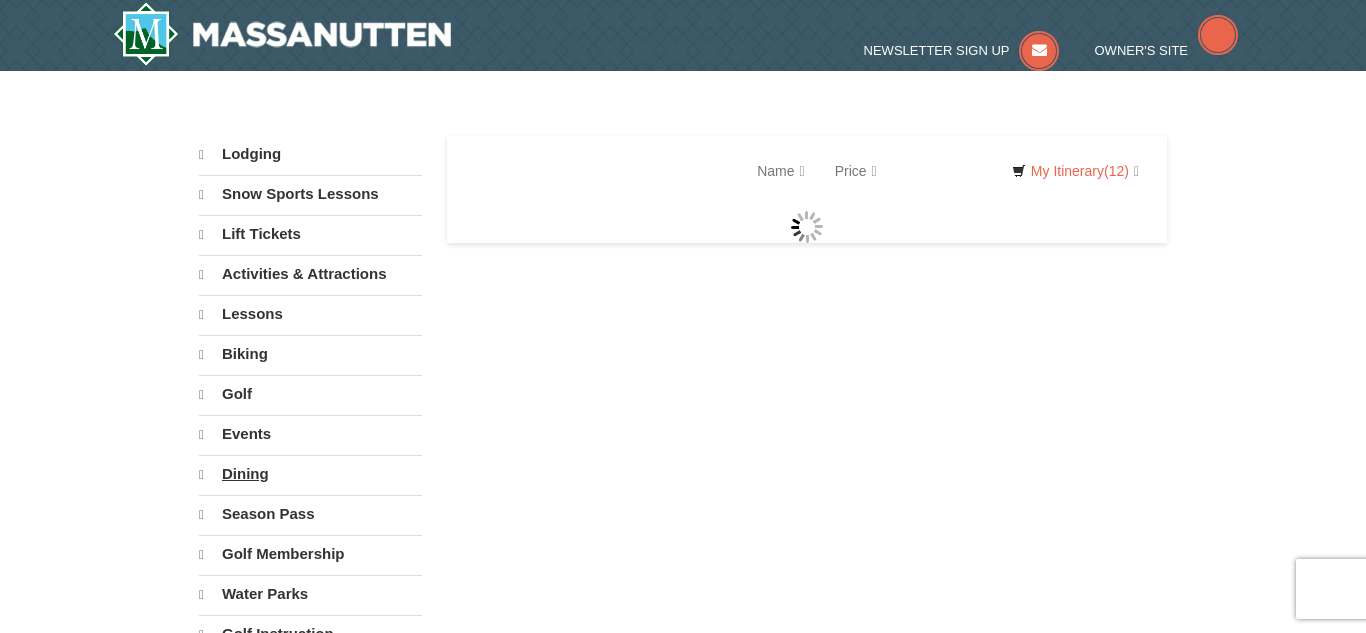 select on "8" 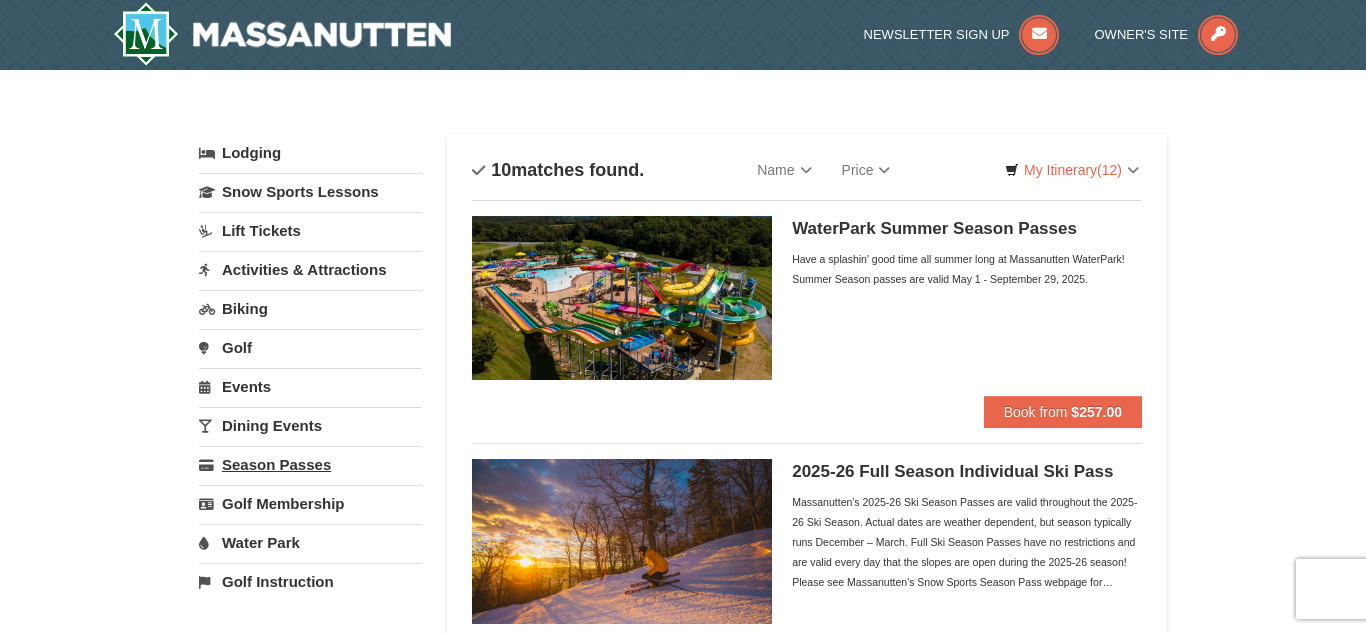 scroll, scrollTop: 0, scrollLeft: 0, axis: both 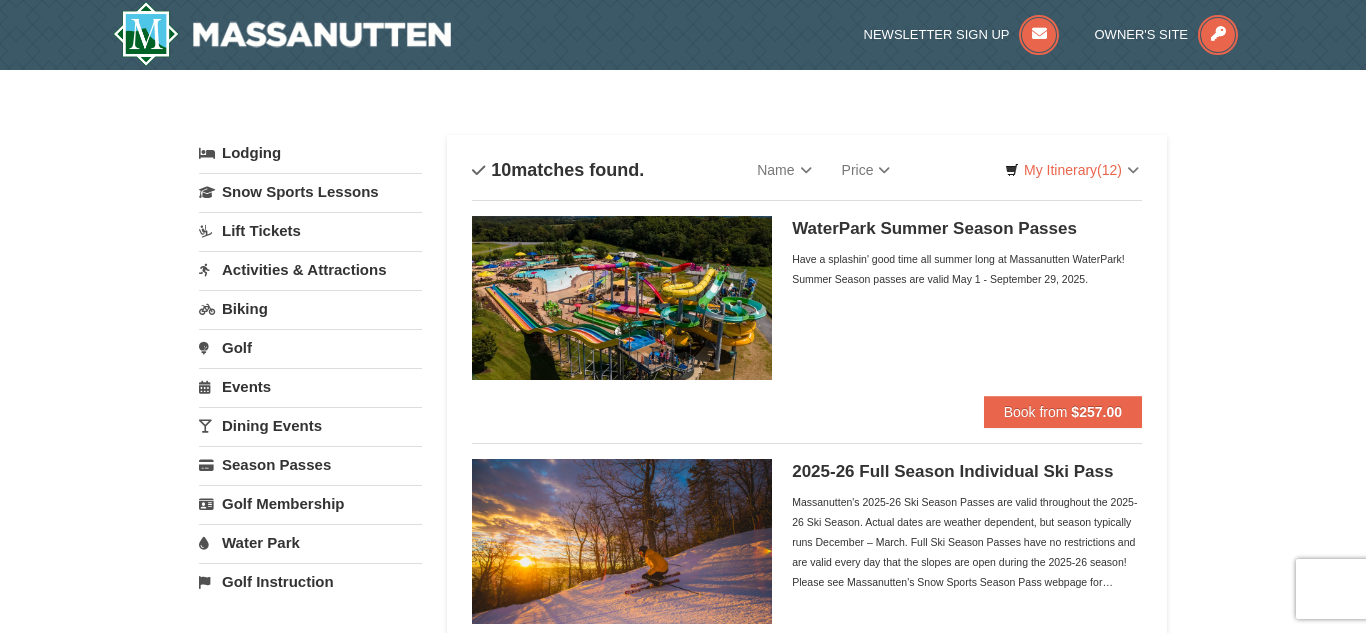 click on "Water Park" at bounding box center (310, 542) 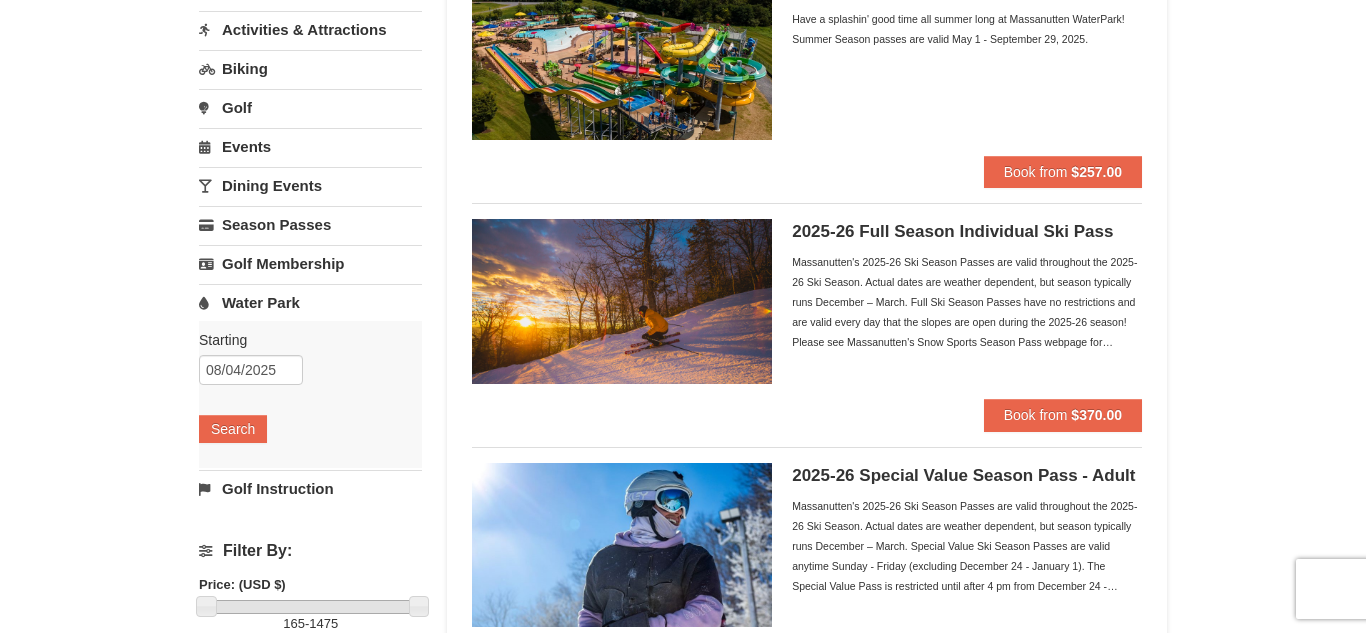 scroll, scrollTop: 280, scrollLeft: 0, axis: vertical 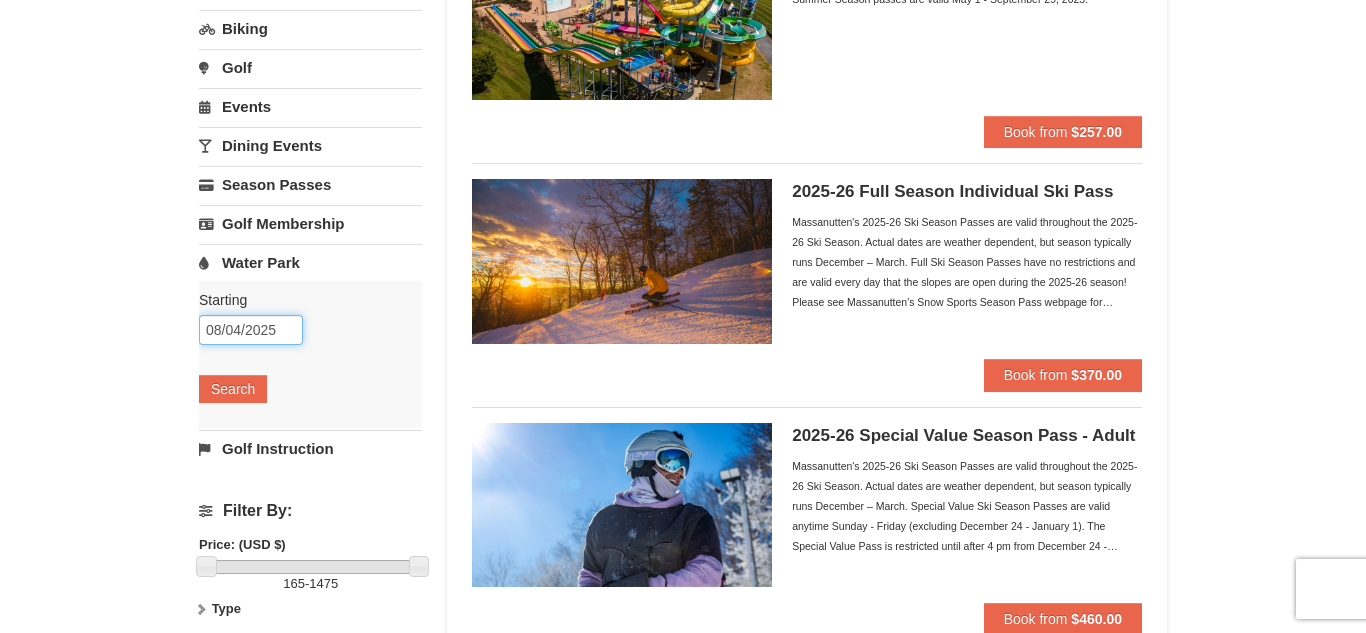 click on "08/04/2025" at bounding box center (251, 330) 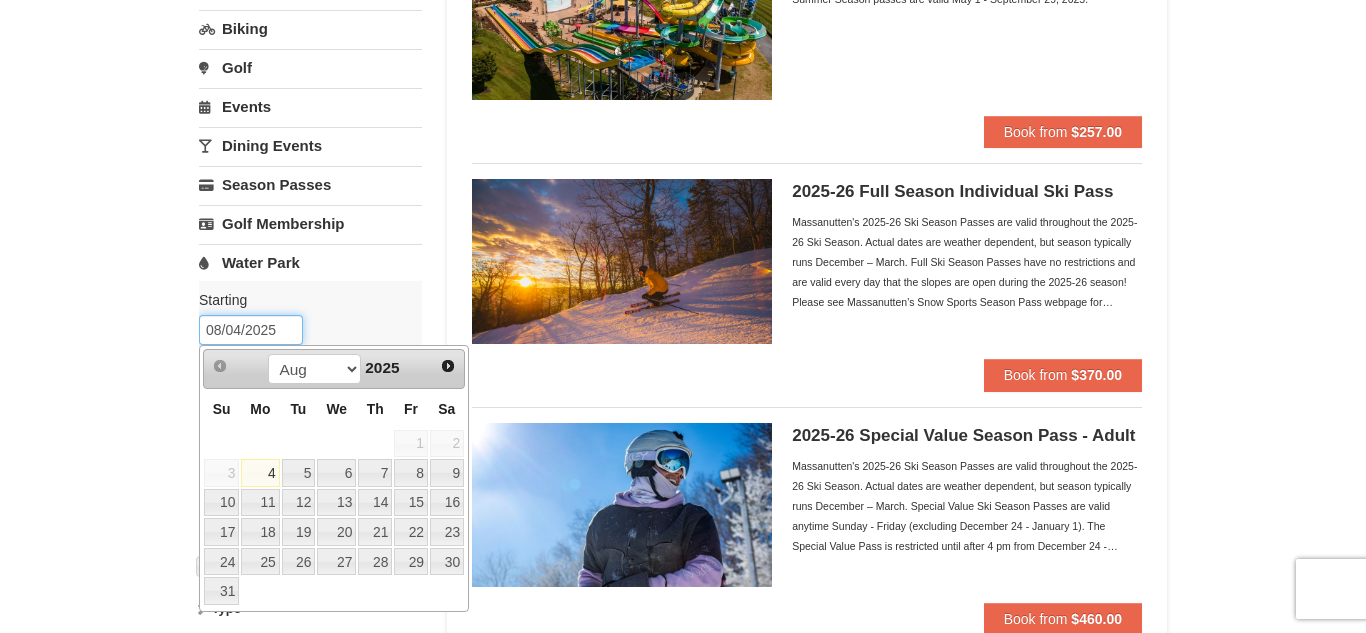 click on "08/04/2025" at bounding box center (251, 330) 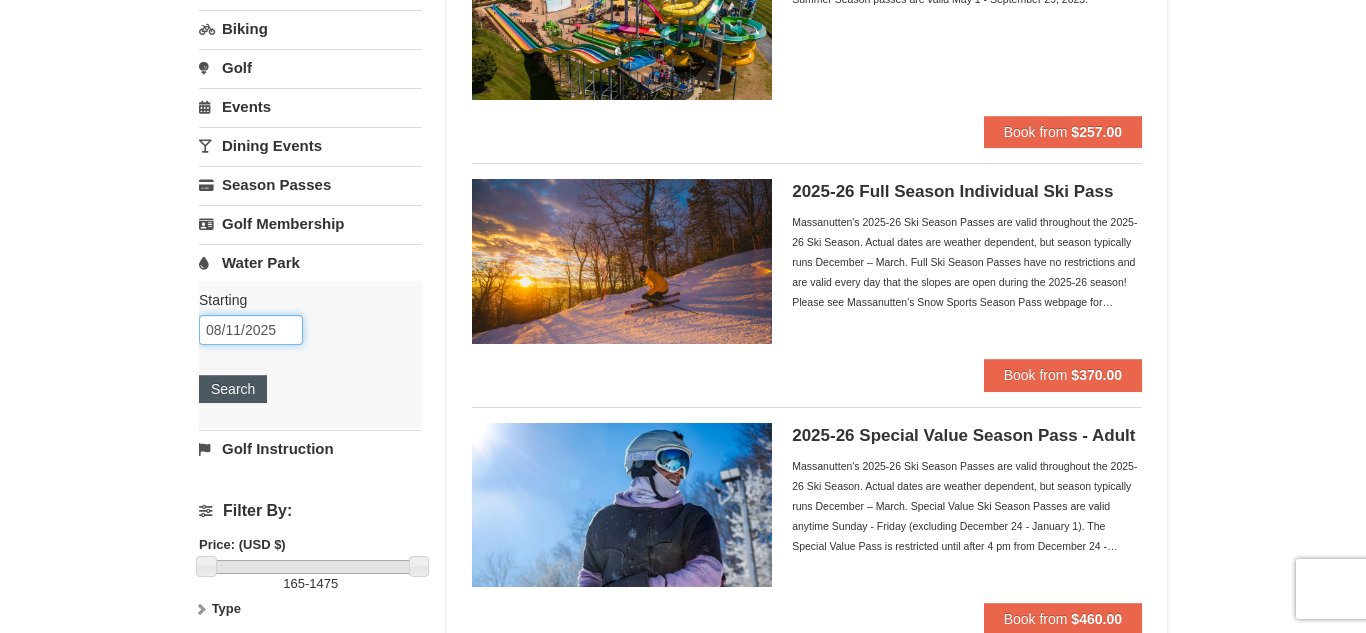 type on "08/11/2025" 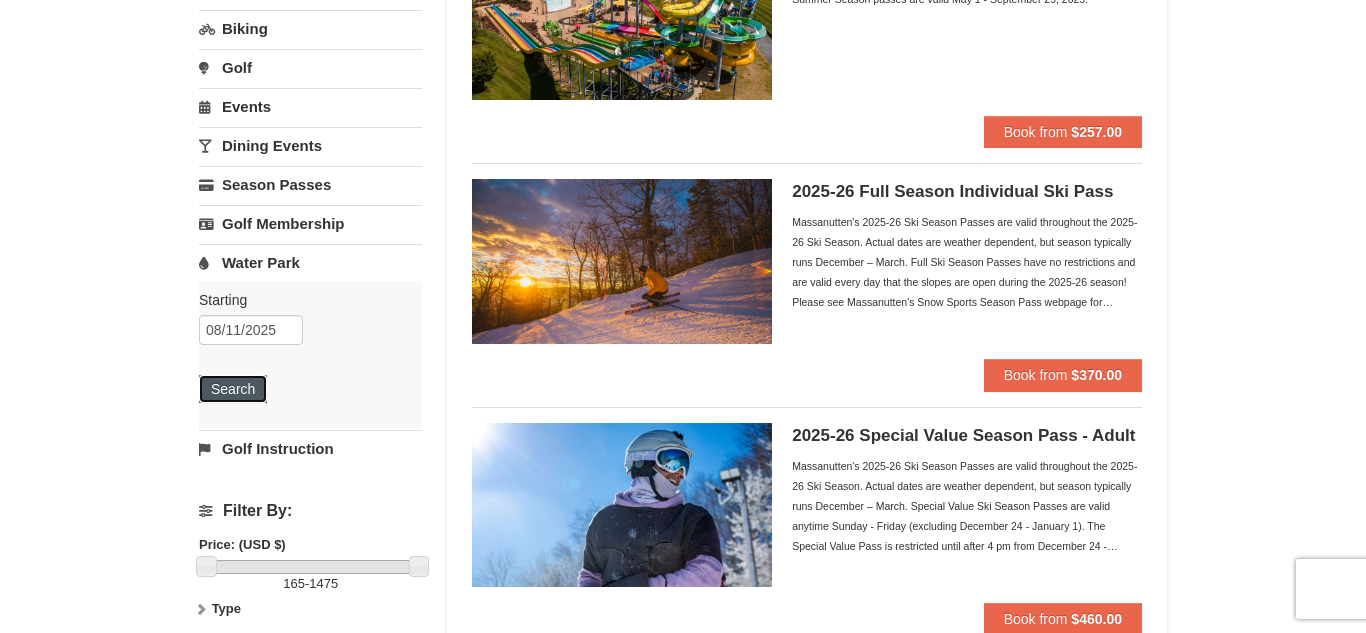 click on "Search" at bounding box center (233, 389) 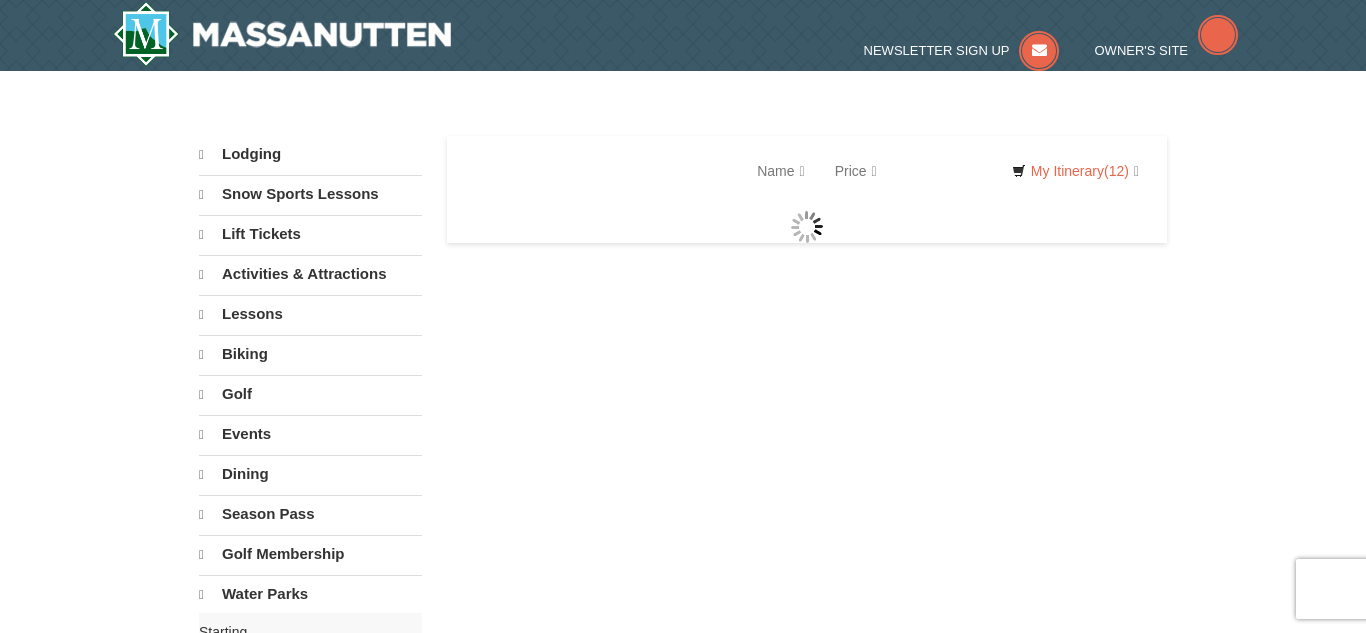 scroll, scrollTop: 0, scrollLeft: 0, axis: both 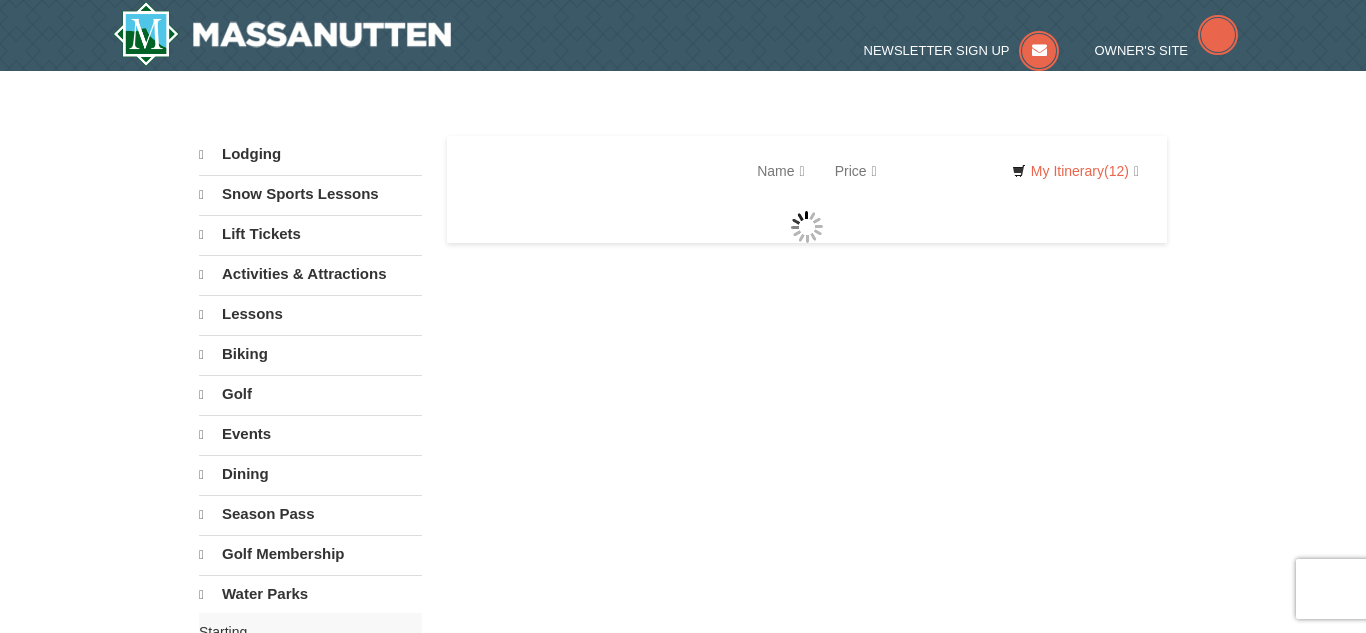 select on "8" 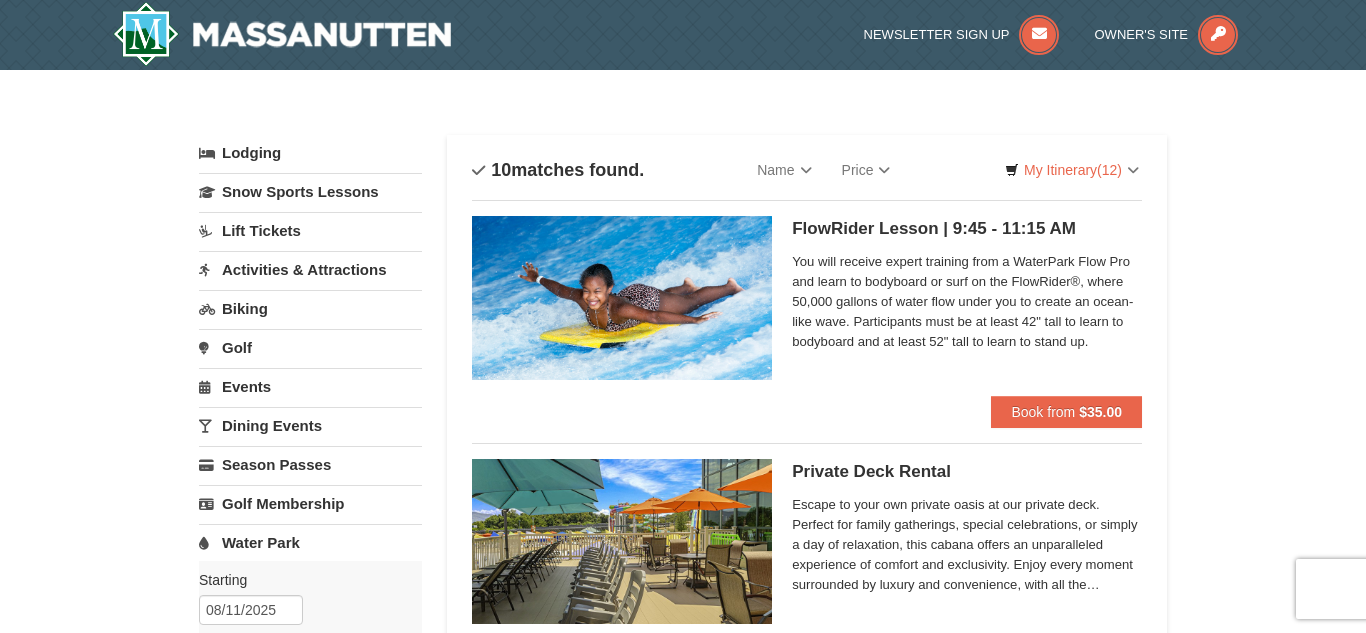 scroll, scrollTop: 0, scrollLeft: 0, axis: both 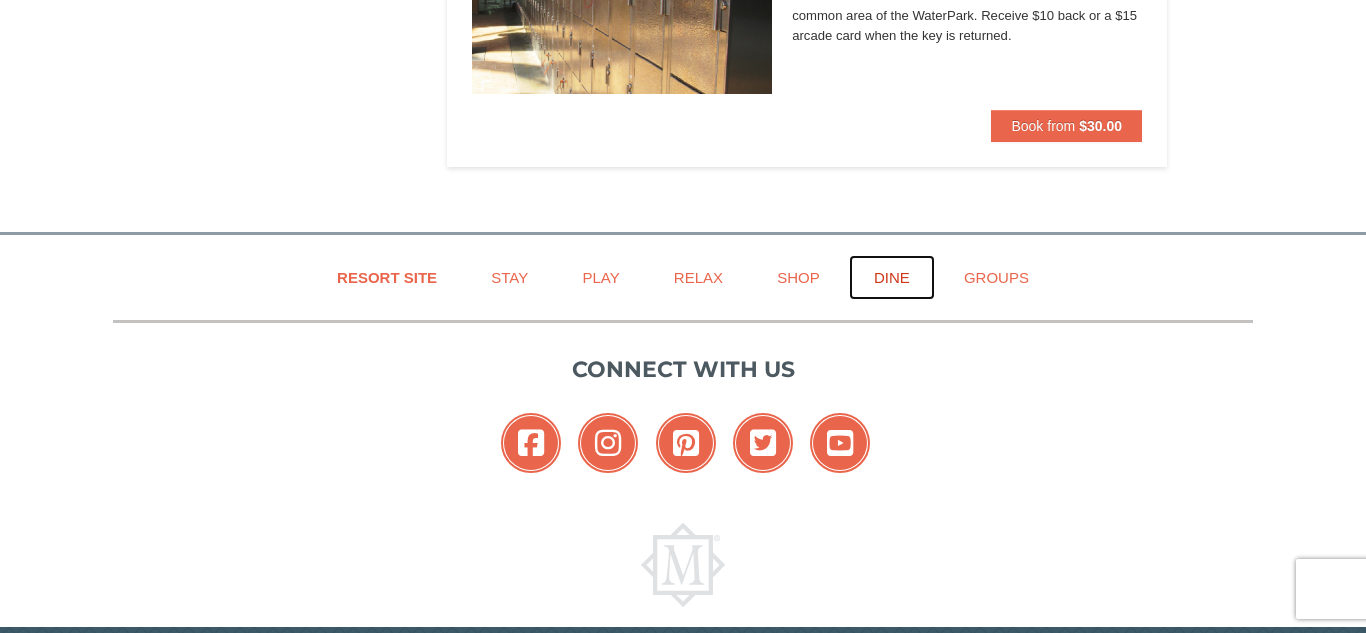 click on "Dine" at bounding box center (892, 277) 